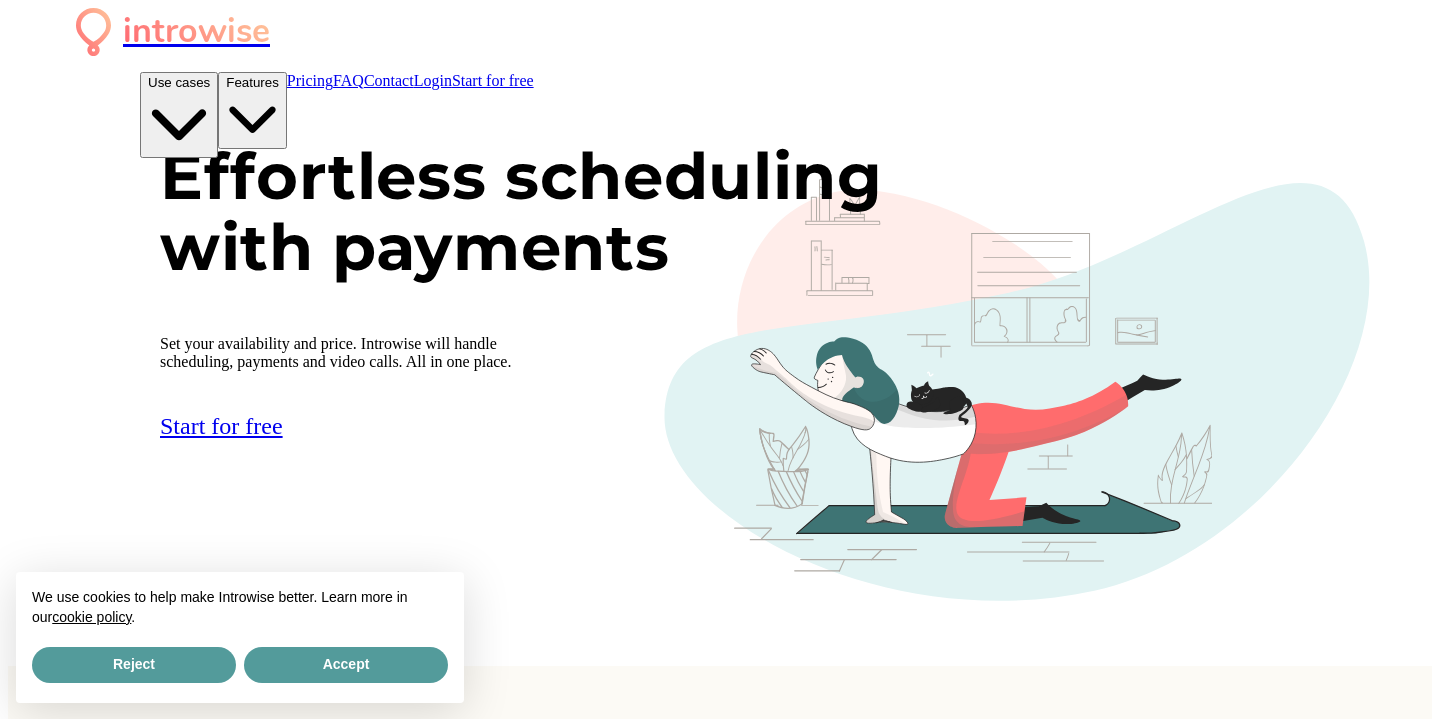 scroll, scrollTop: 0, scrollLeft: 0, axis: both 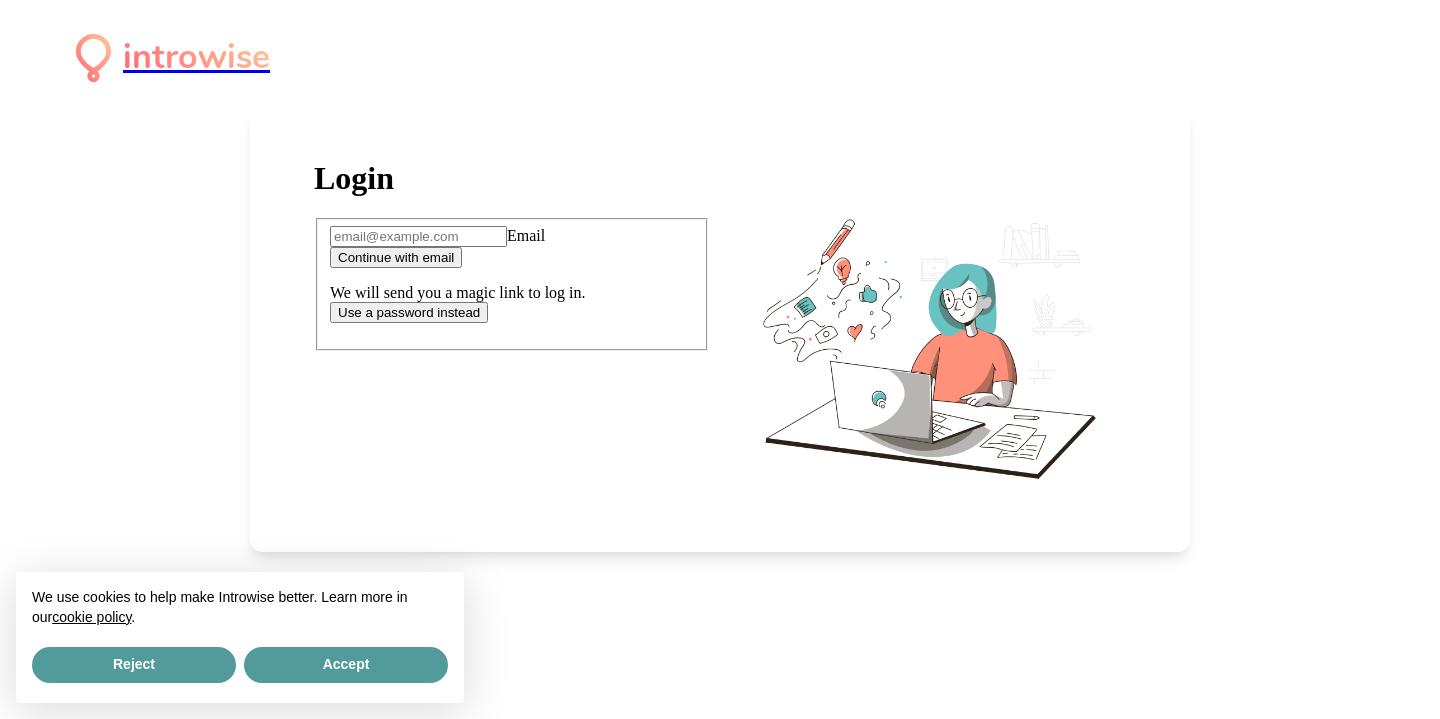 click on "Email" at bounding box center [418, 236] 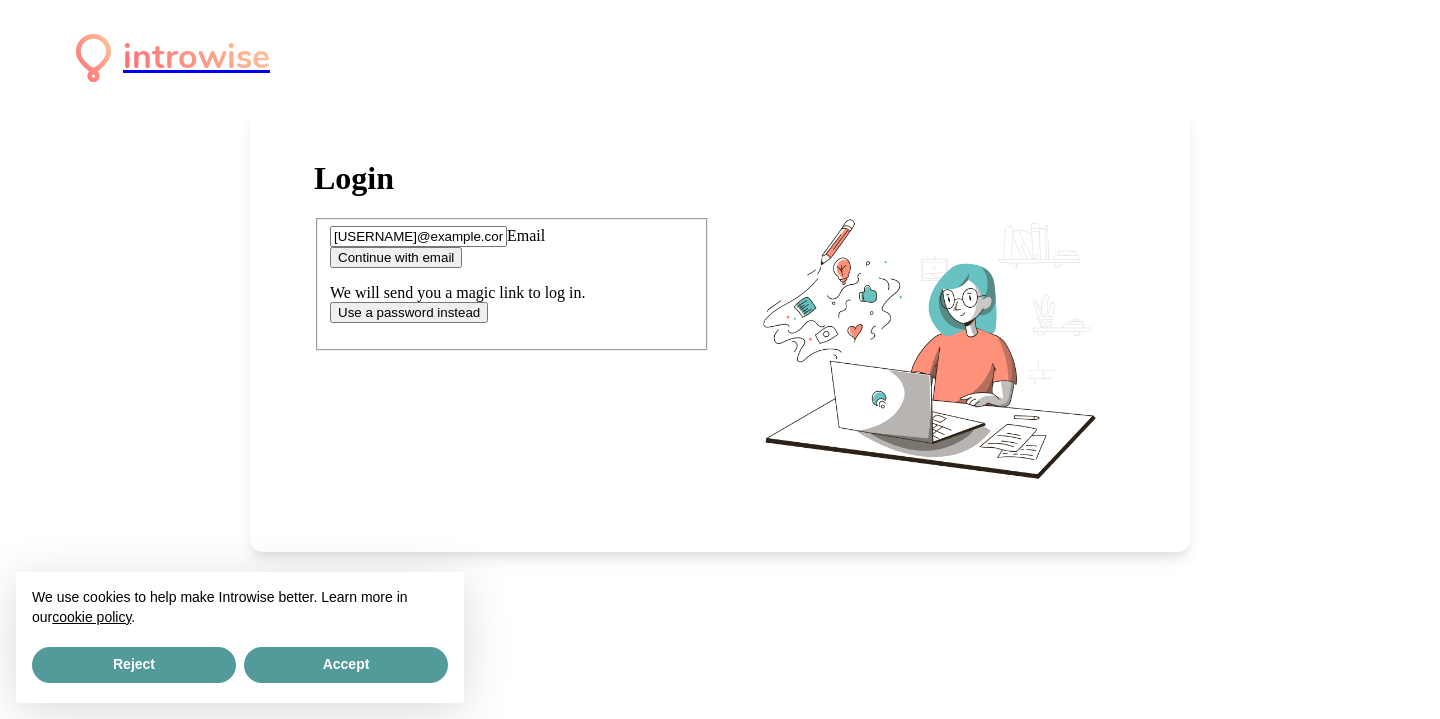 type on "[USERNAME]@example.com" 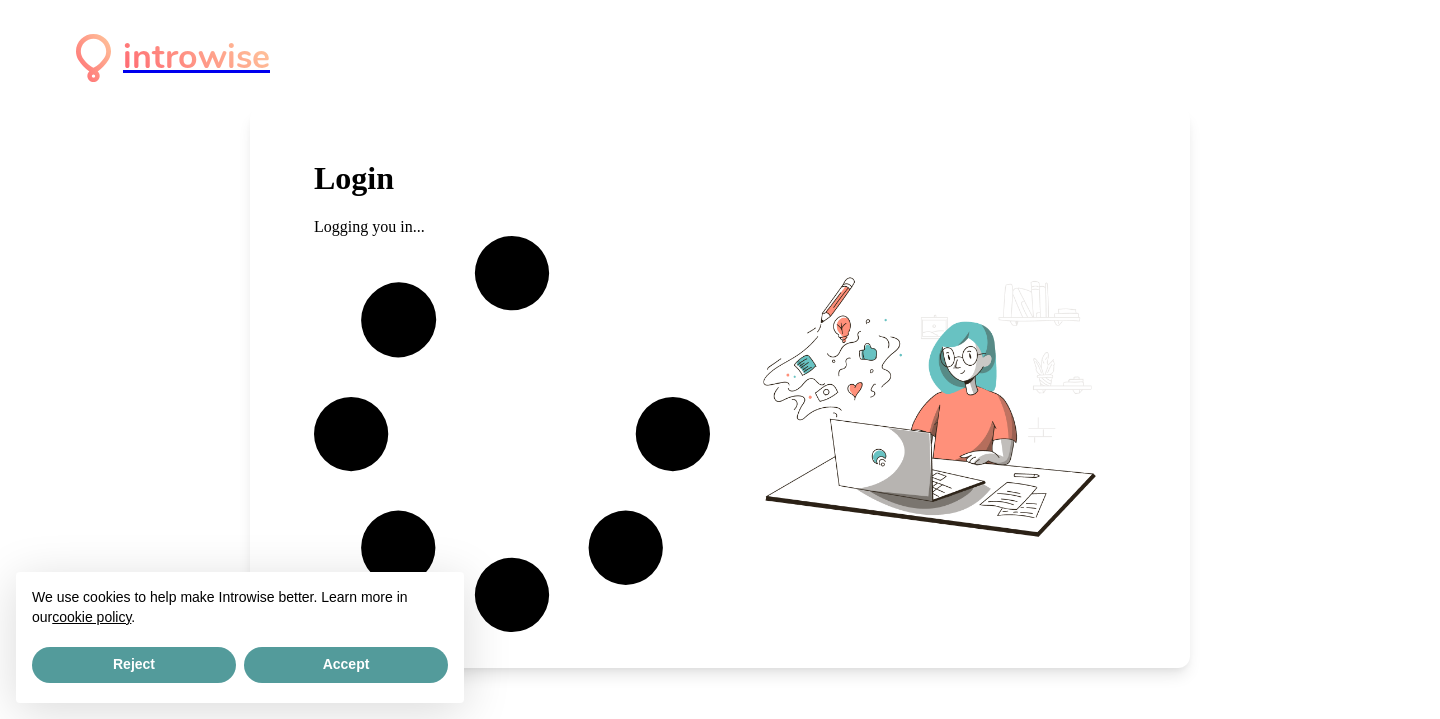 scroll, scrollTop: 0, scrollLeft: 0, axis: both 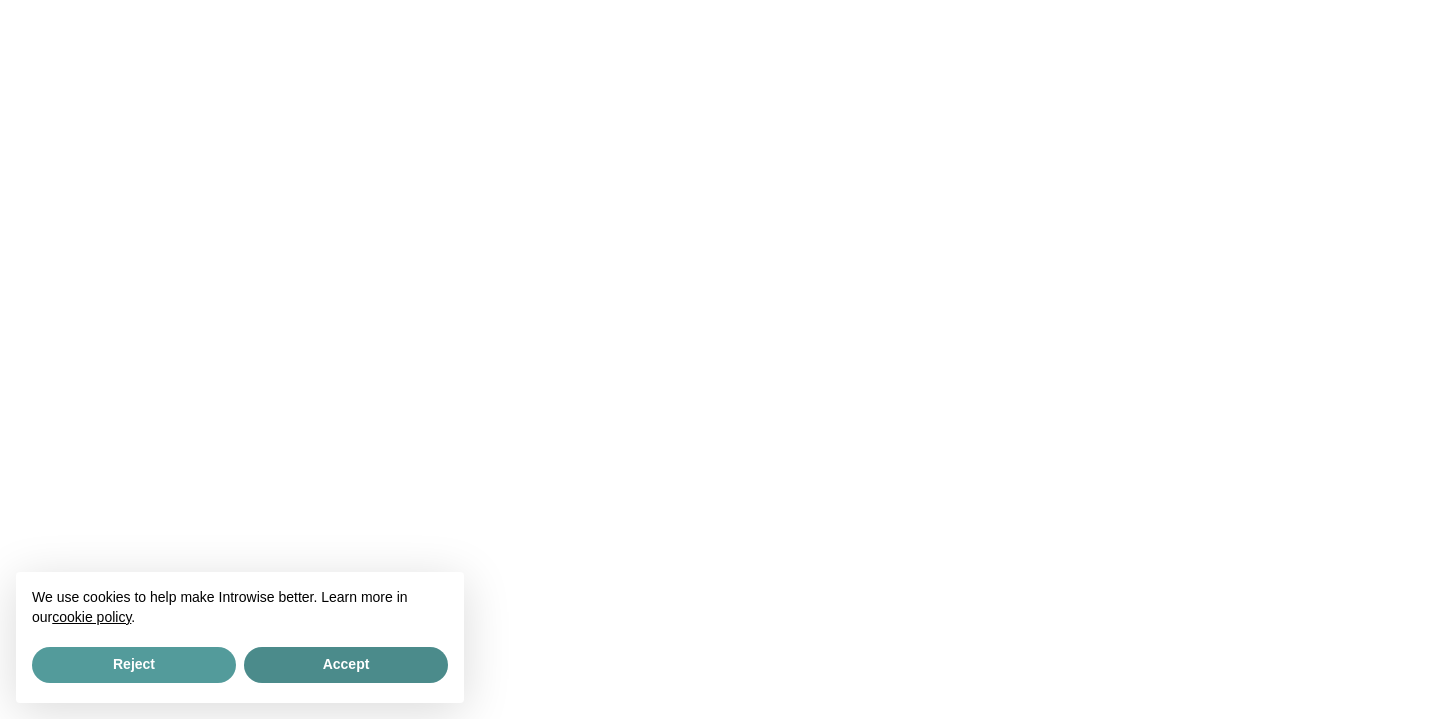click on "Accept" at bounding box center [346, 665] 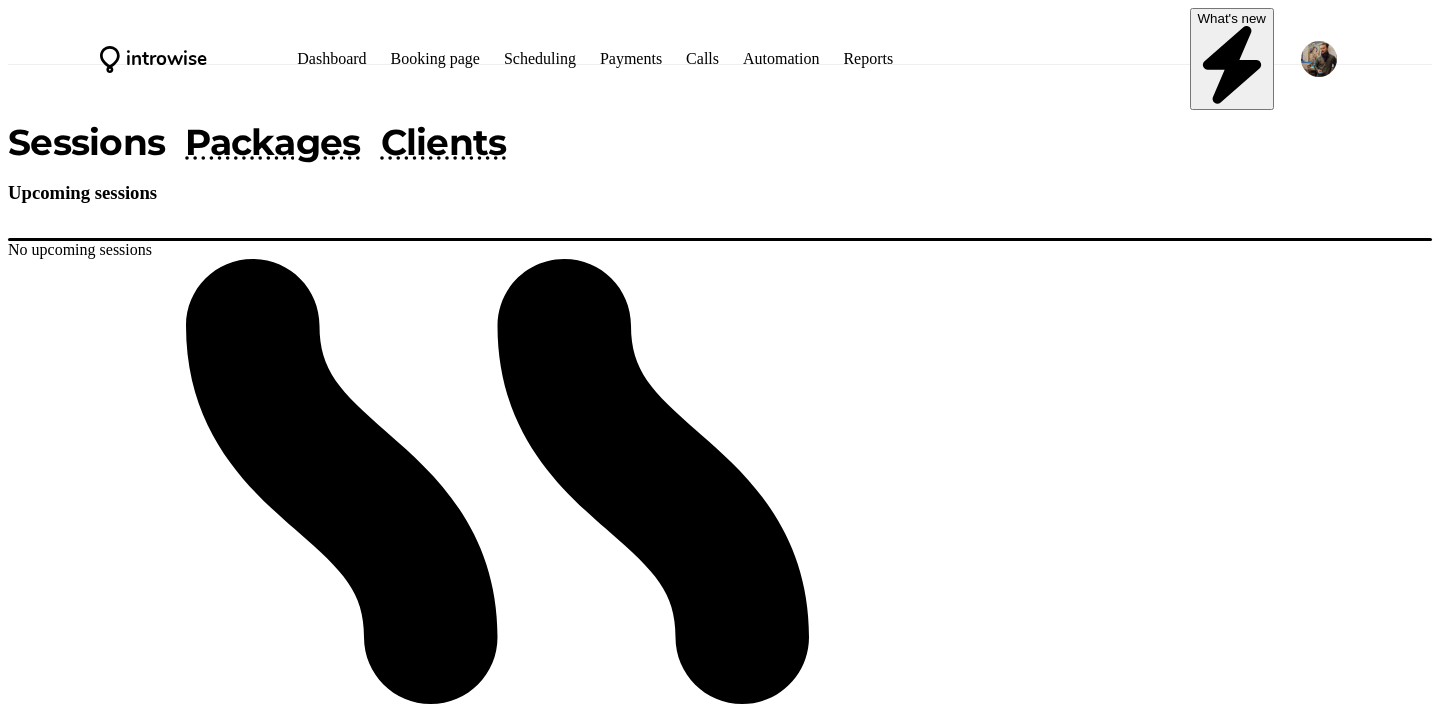 click at bounding box center (1422, 1869) 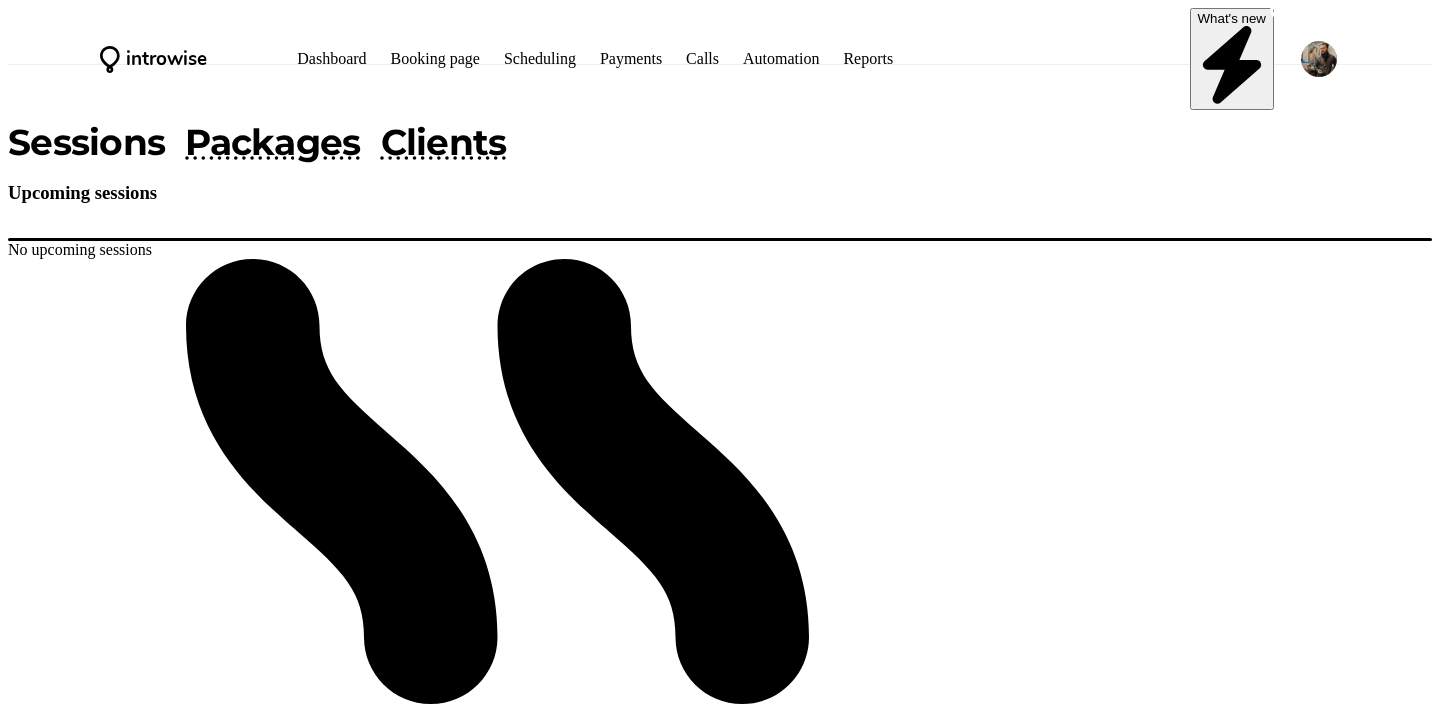 click at bounding box center [1422, 1869] 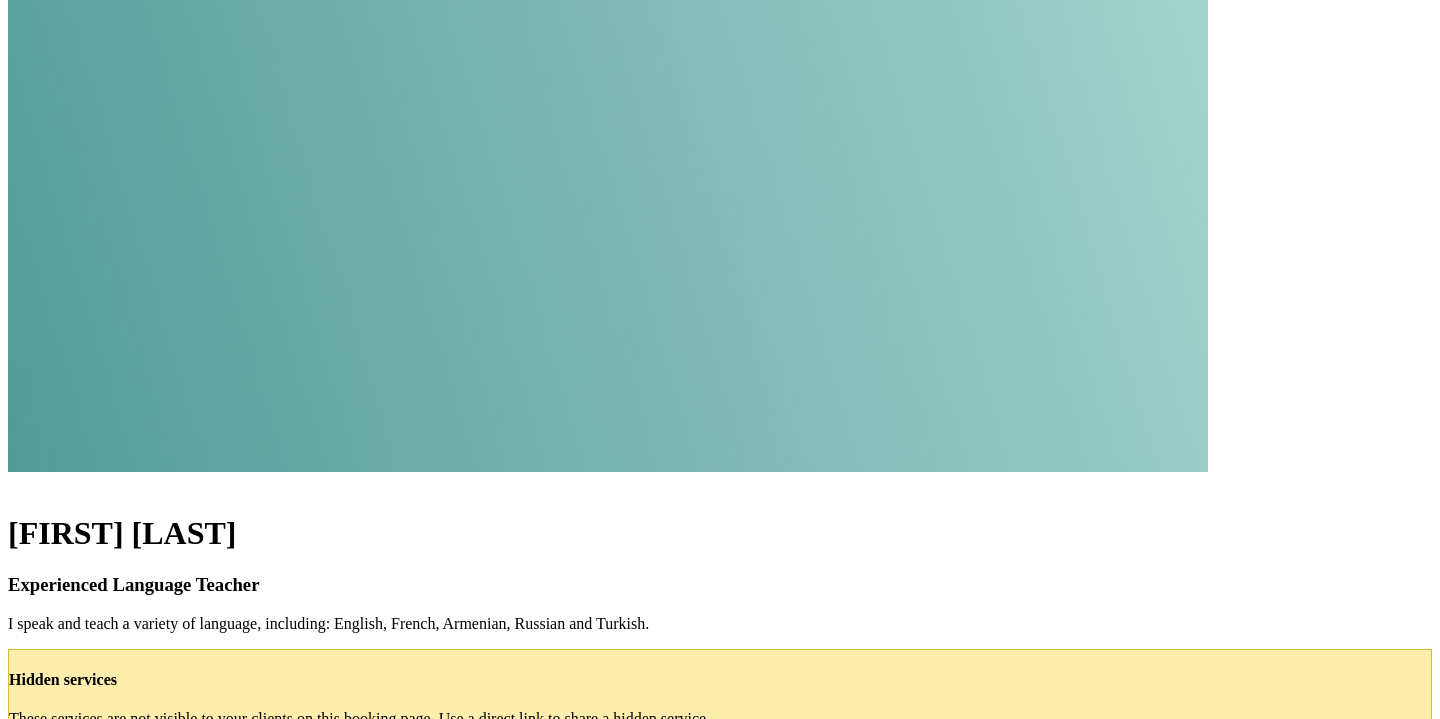 scroll, scrollTop: 155, scrollLeft: 0, axis: vertical 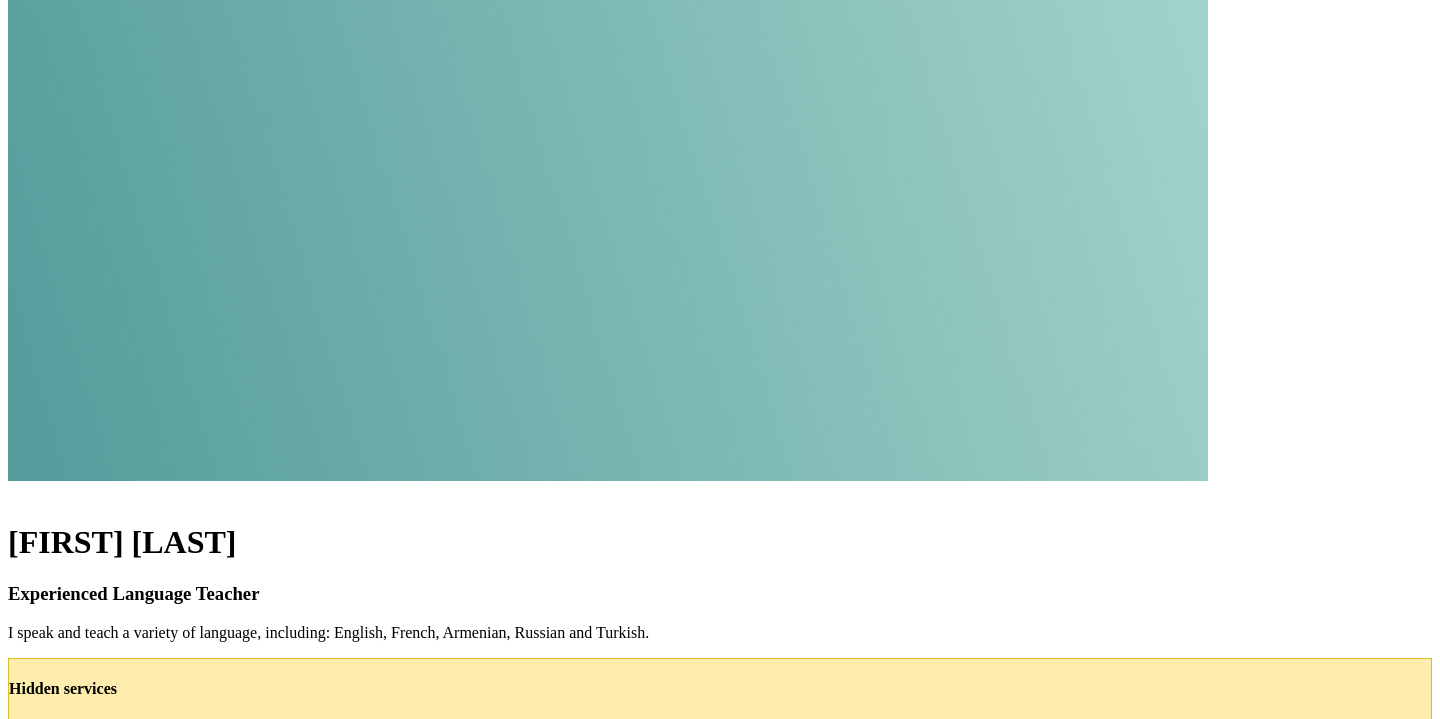 click on "Private Lesson" at bounding box center (96, 761) 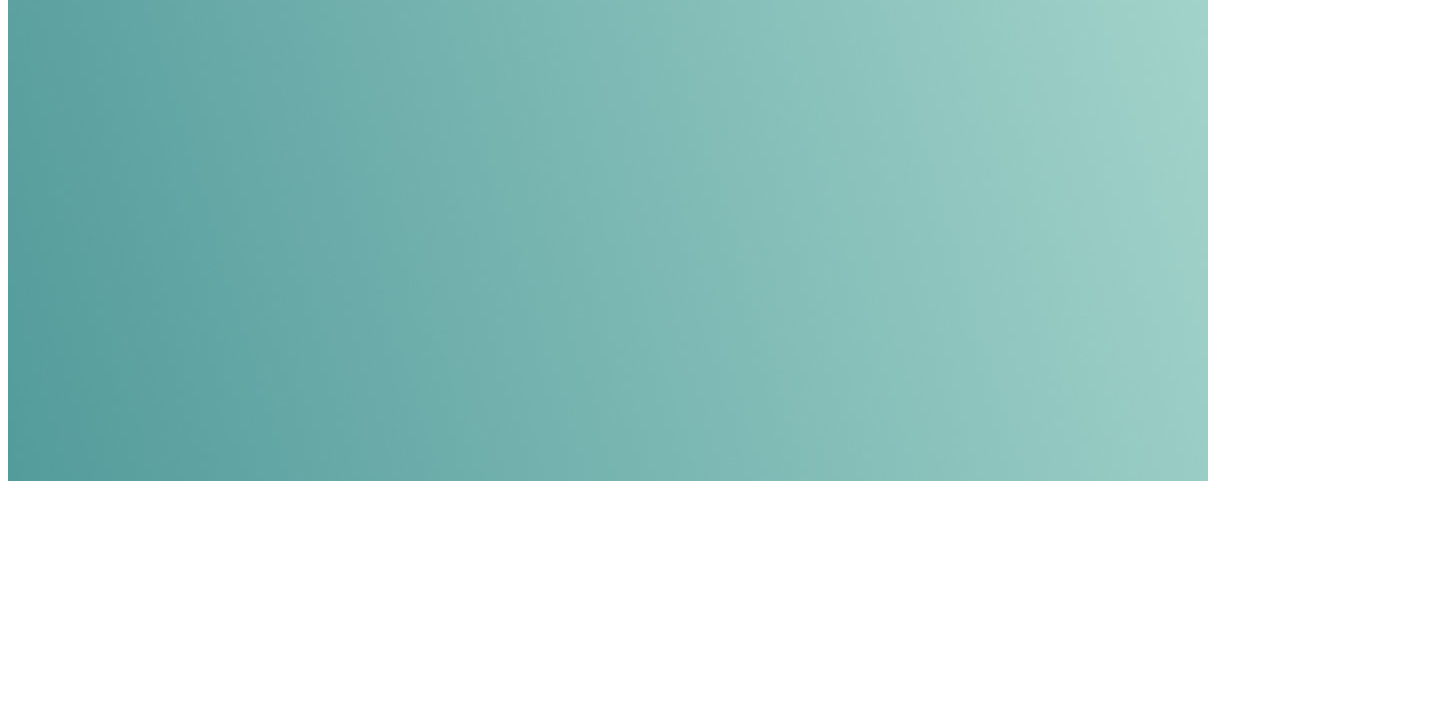scroll, scrollTop: 0, scrollLeft: 0, axis: both 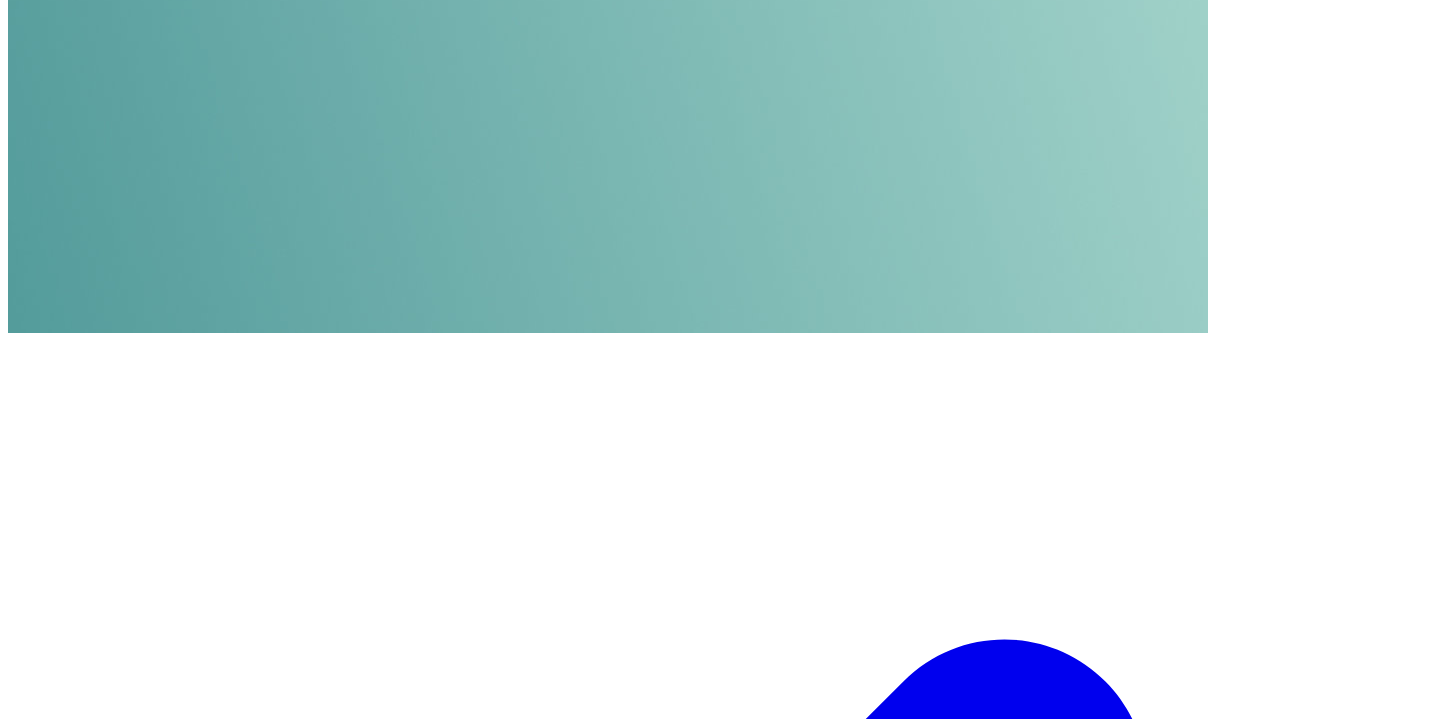 click on "[DATE] – [DATE] Today" at bounding box center [720, 2806] 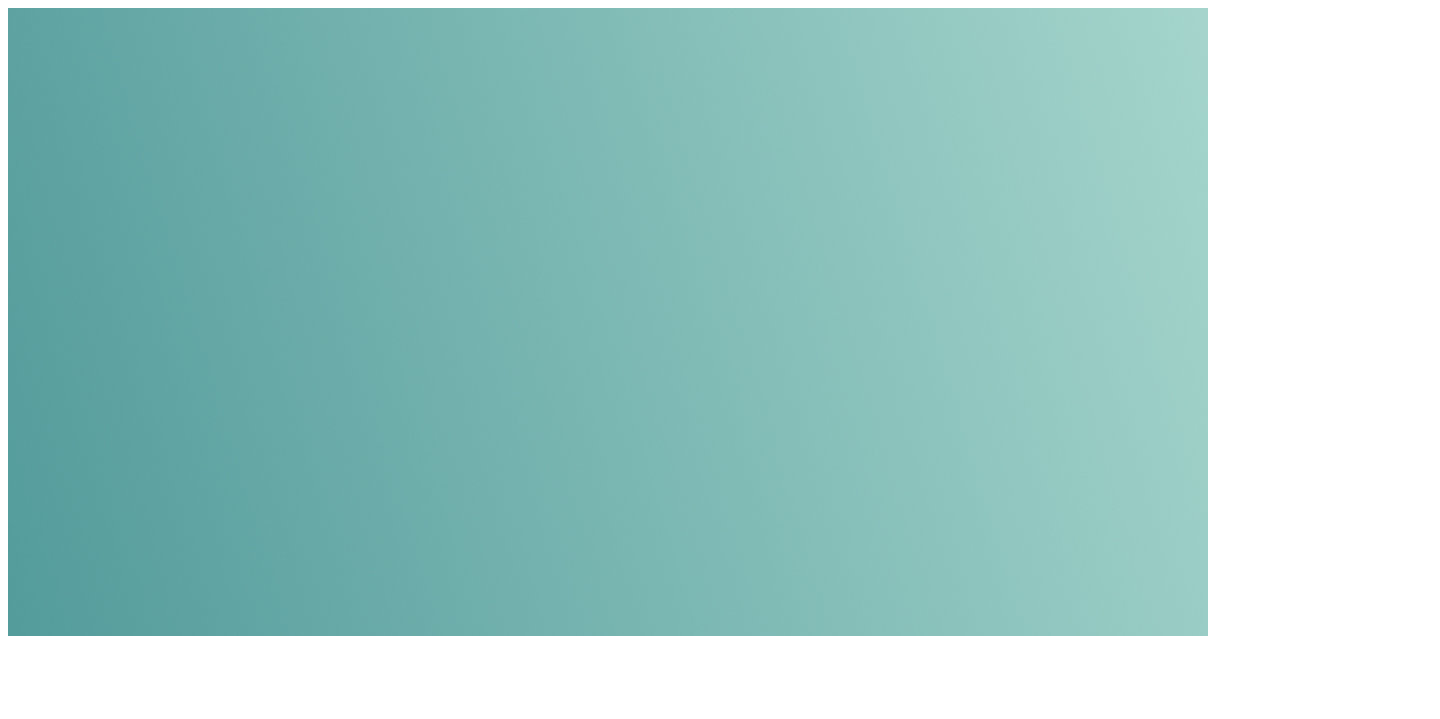 scroll, scrollTop: 0, scrollLeft: 0, axis: both 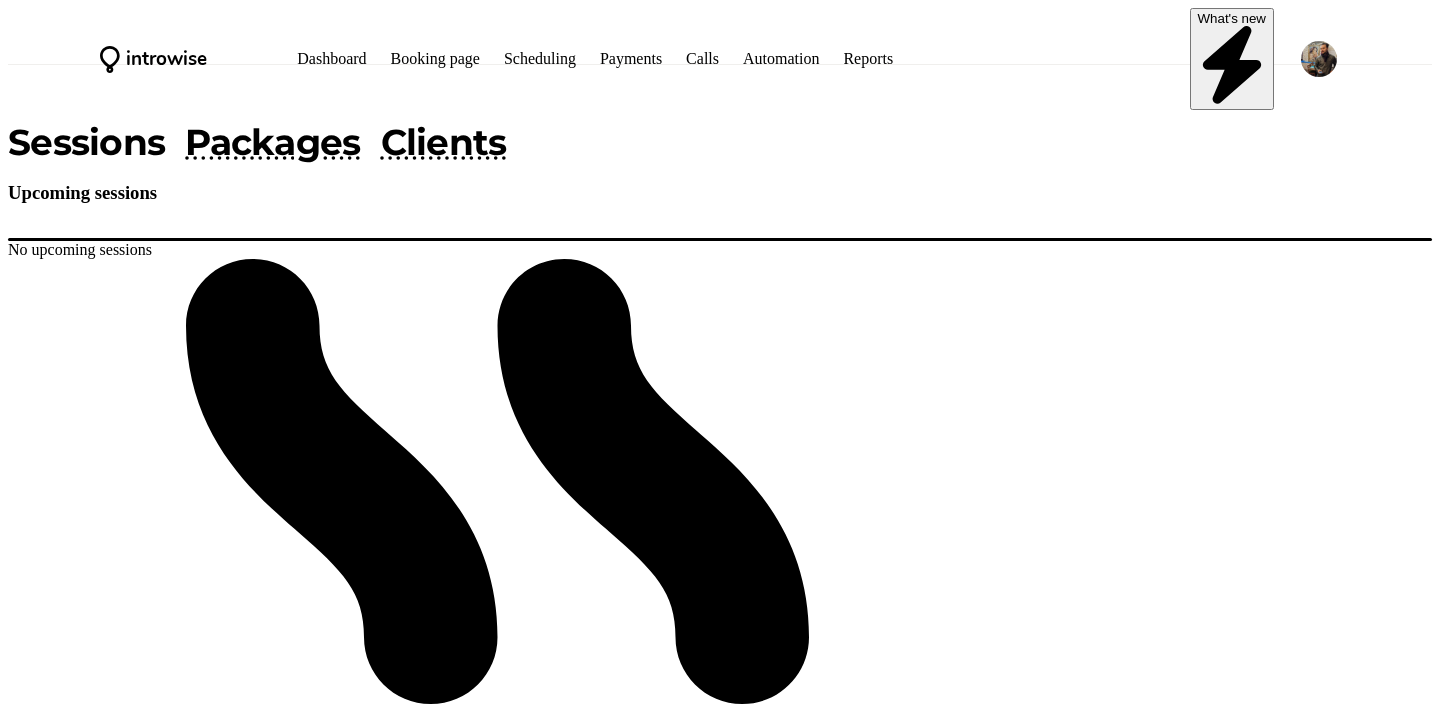 click on "introwise.com/[LAST]" at bounding box center [102, 1853] 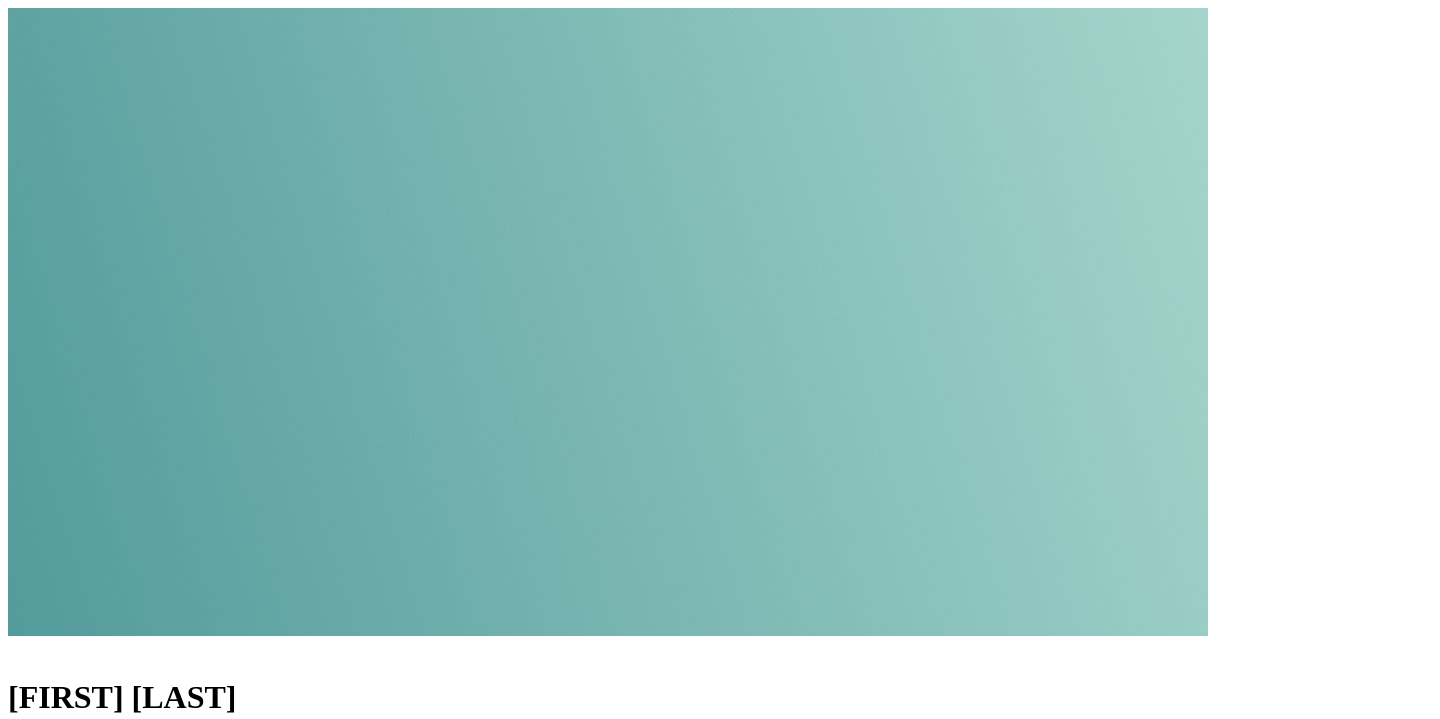 click on "[FIRST] [LAST] Experienced Language Teacher I speak and teach a variety of language, including: English, French, Armenian, Russian and Turkish. Hidden services These services are not visible to your clients on this booking page. Use a direct link to share a hidden service. Private Lesson IELTS lesson Timezone: +00:00 Greenwich Mean Time - [CITY], [CITY], [CITY], [CITY]" at bounding box center [720, 512] 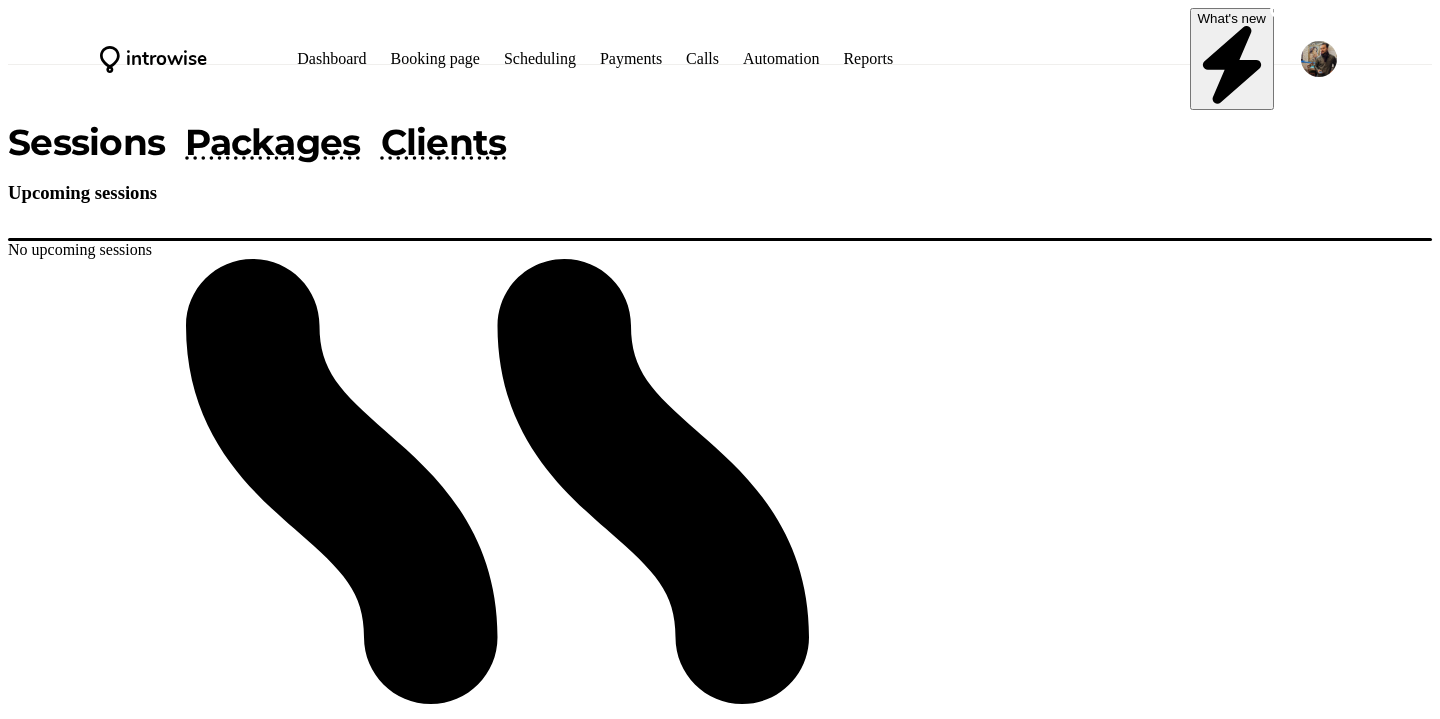 click at bounding box center [1319, 59] 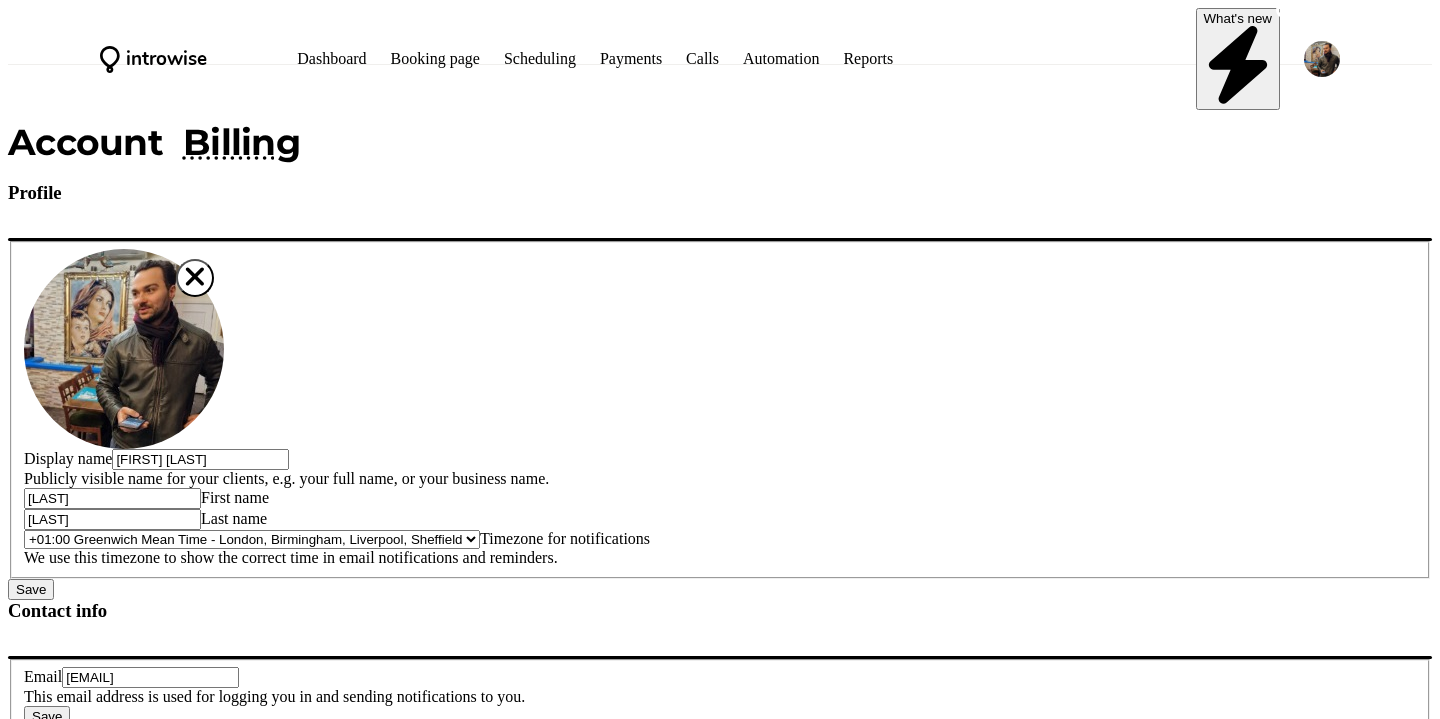 scroll, scrollTop: 0, scrollLeft: 0, axis: both 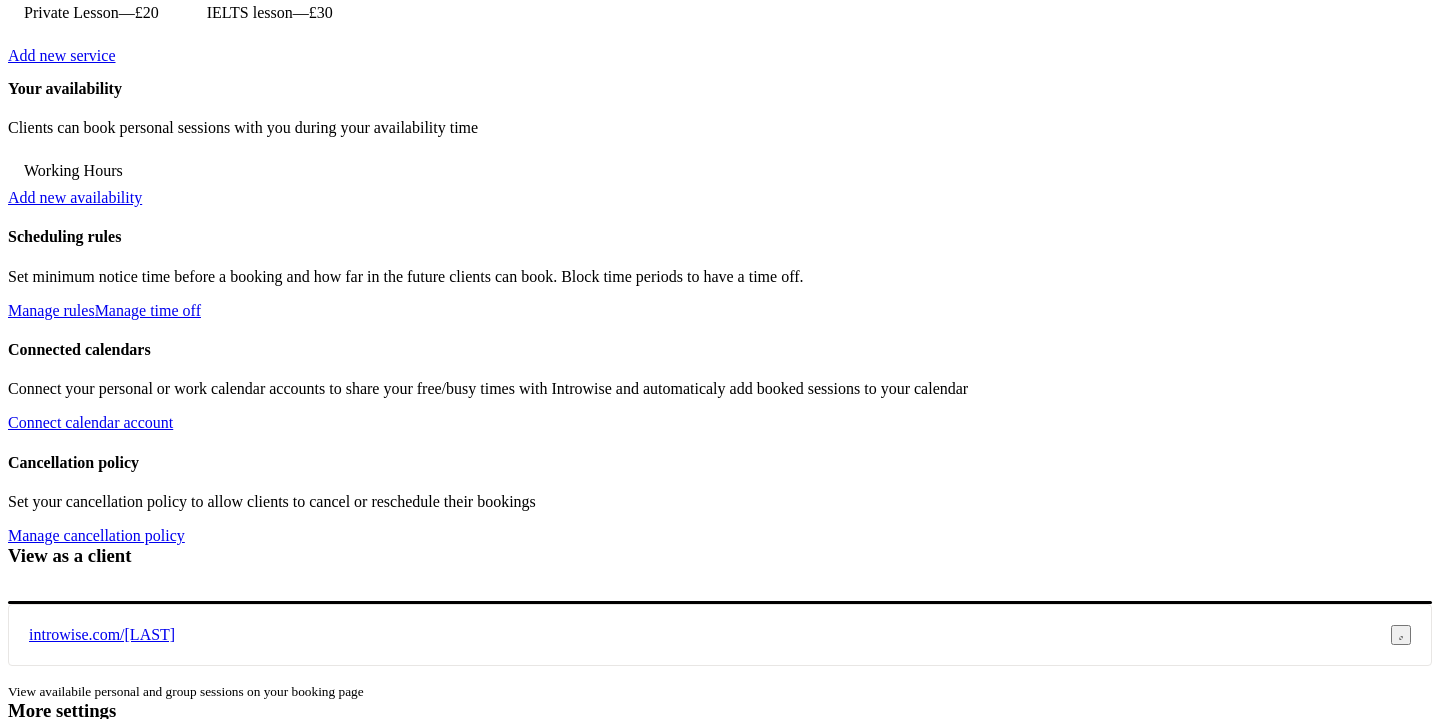 click on "Add new availability" at bounding box center [75, 197] 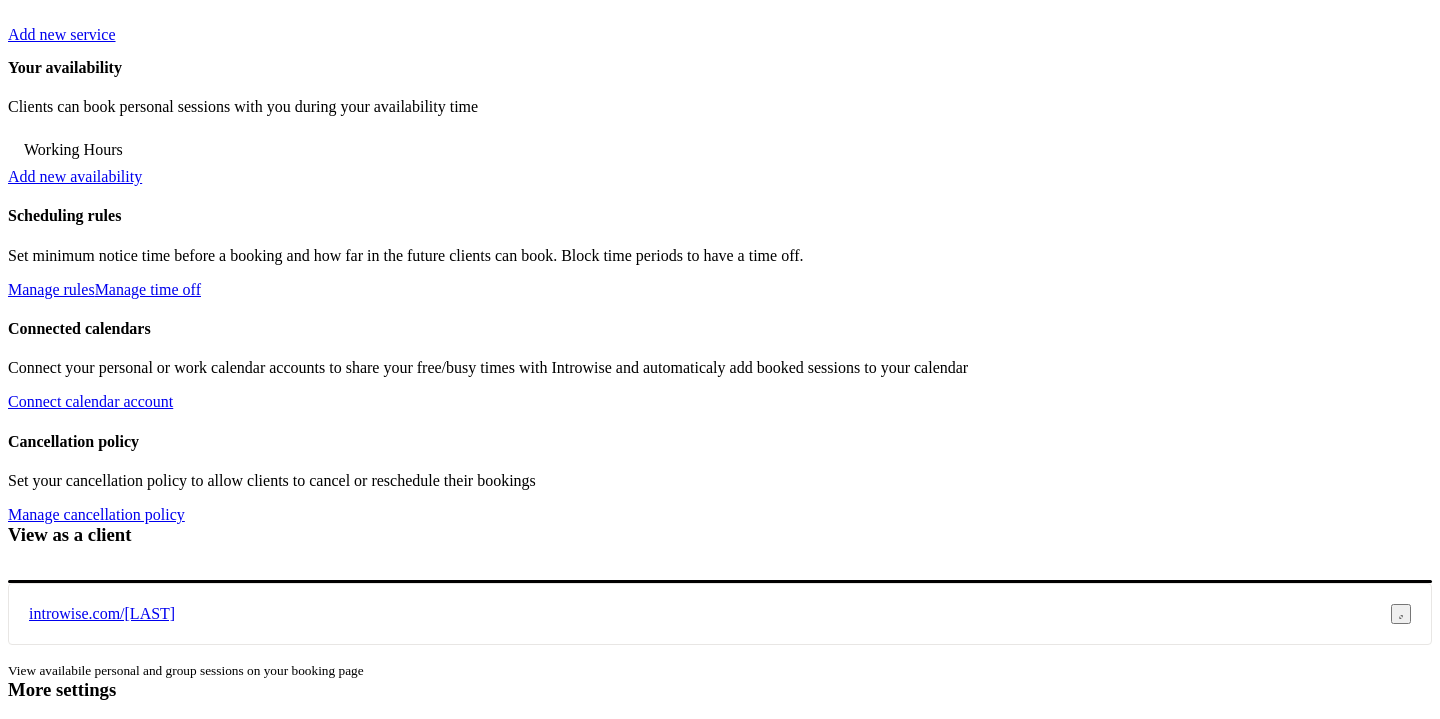 click on "Manage time off" at bounding box center [148, 289] 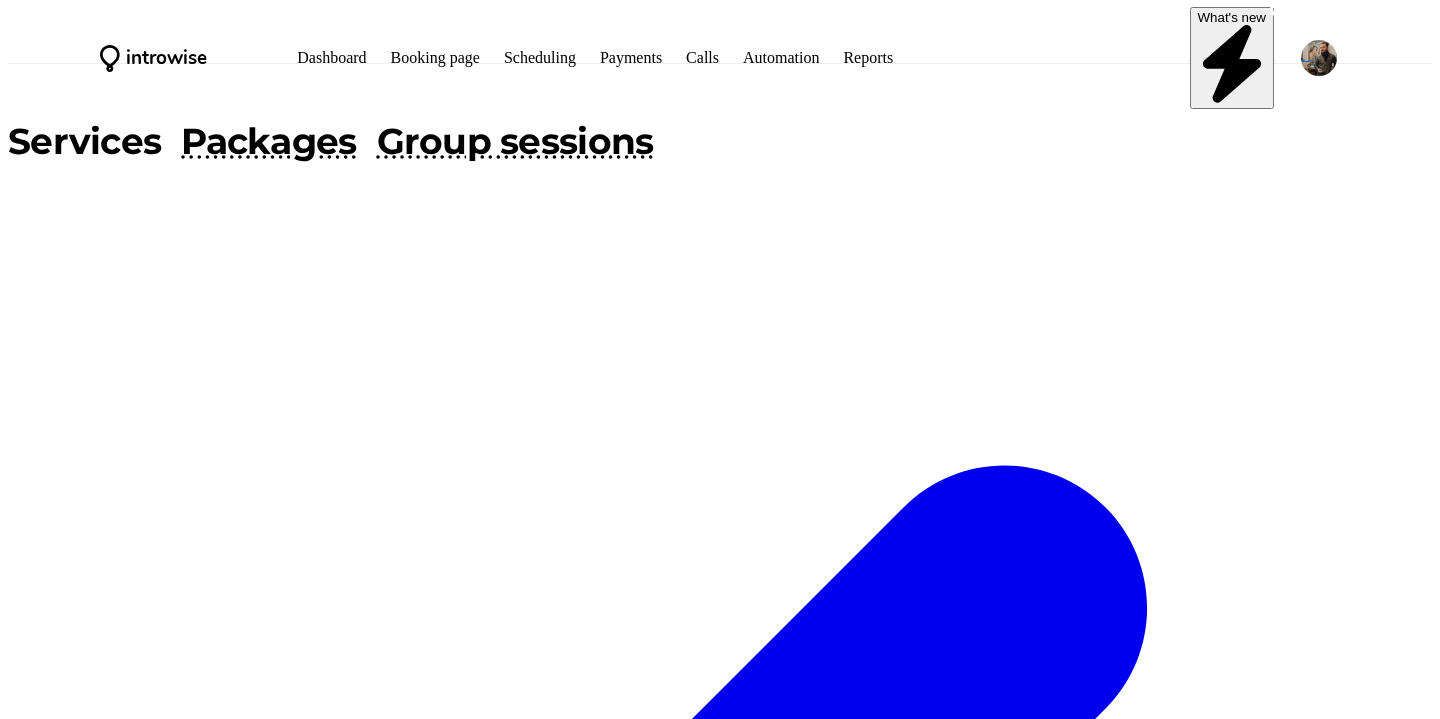 scroll, scrollTop: 0, scrollLeft: 0, axis: both 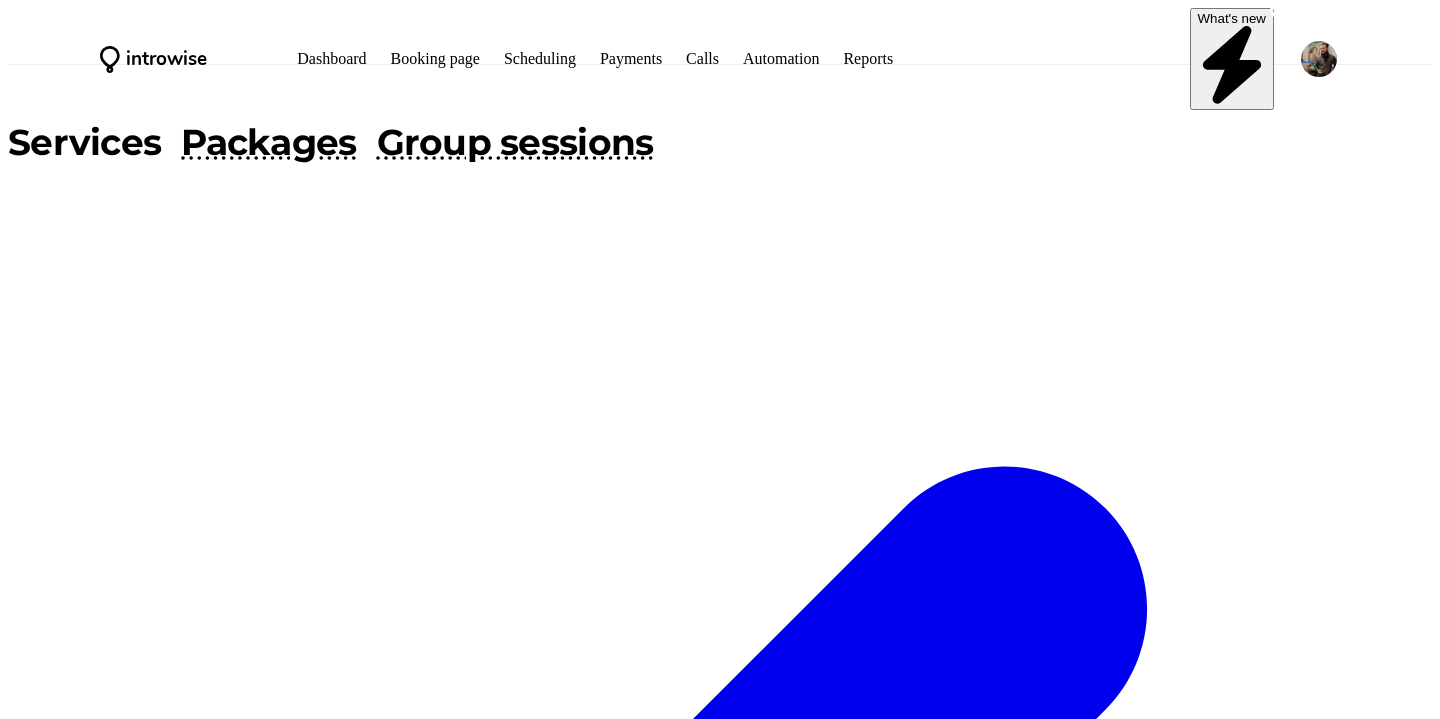 click on "Add time off" at bounding box center (51, 2636) 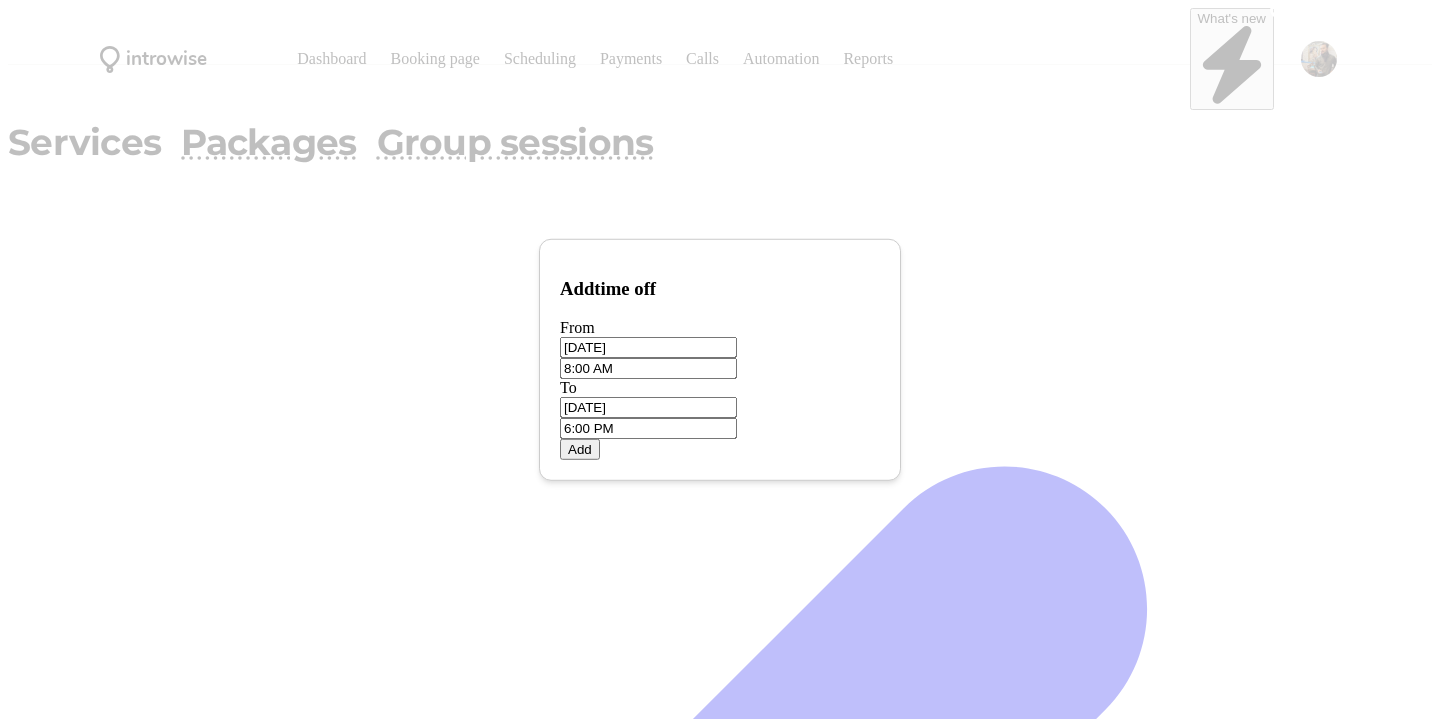 click on "[DATE]" at bounding box center (648, 347) 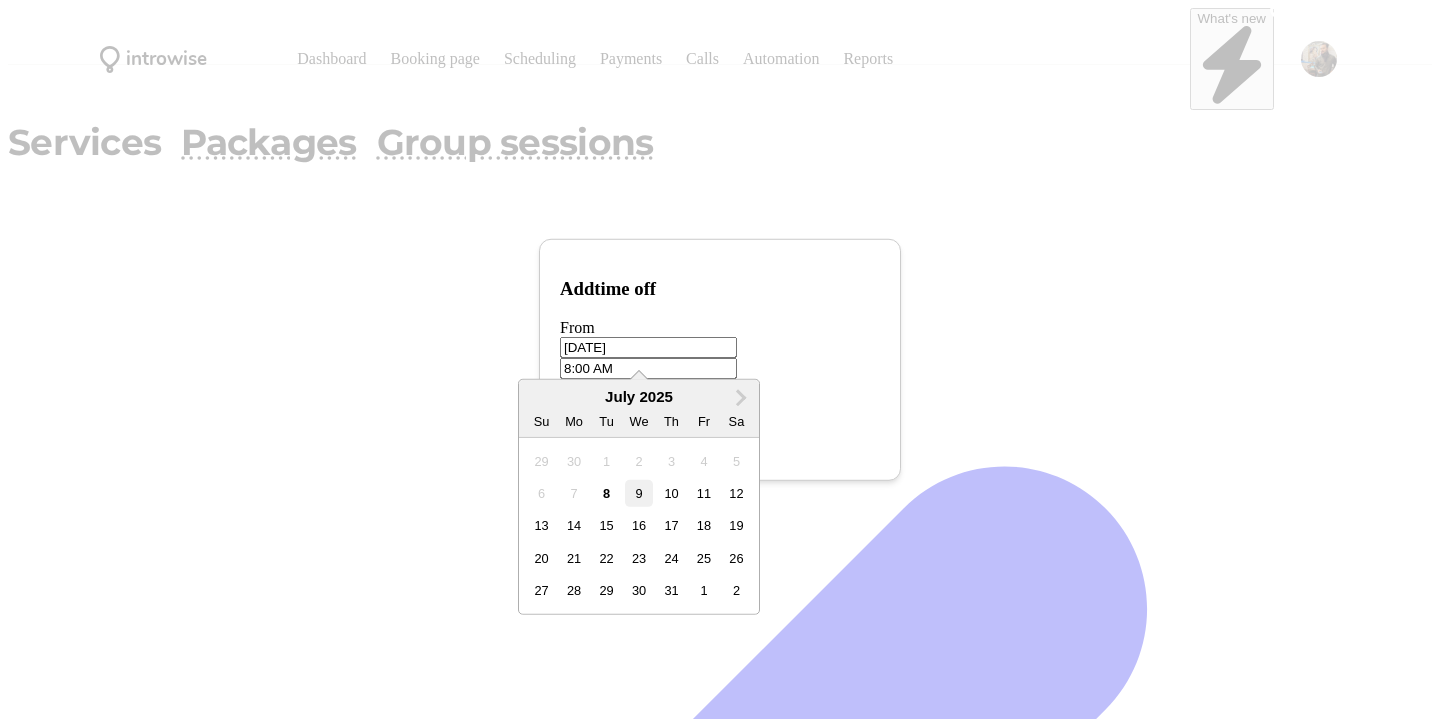 click on "15" at bounding box center (606, 525) 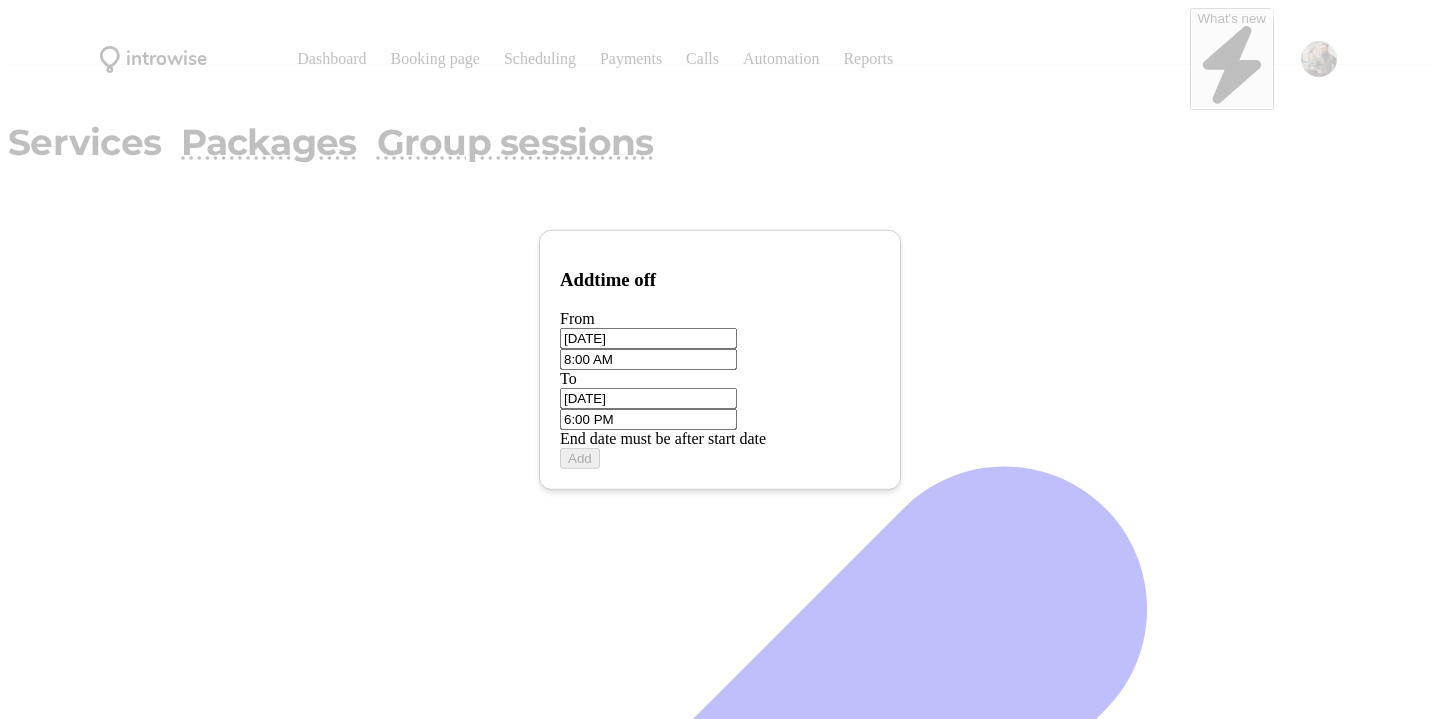 click on "[DATE]" at bounding box center (648, 338) 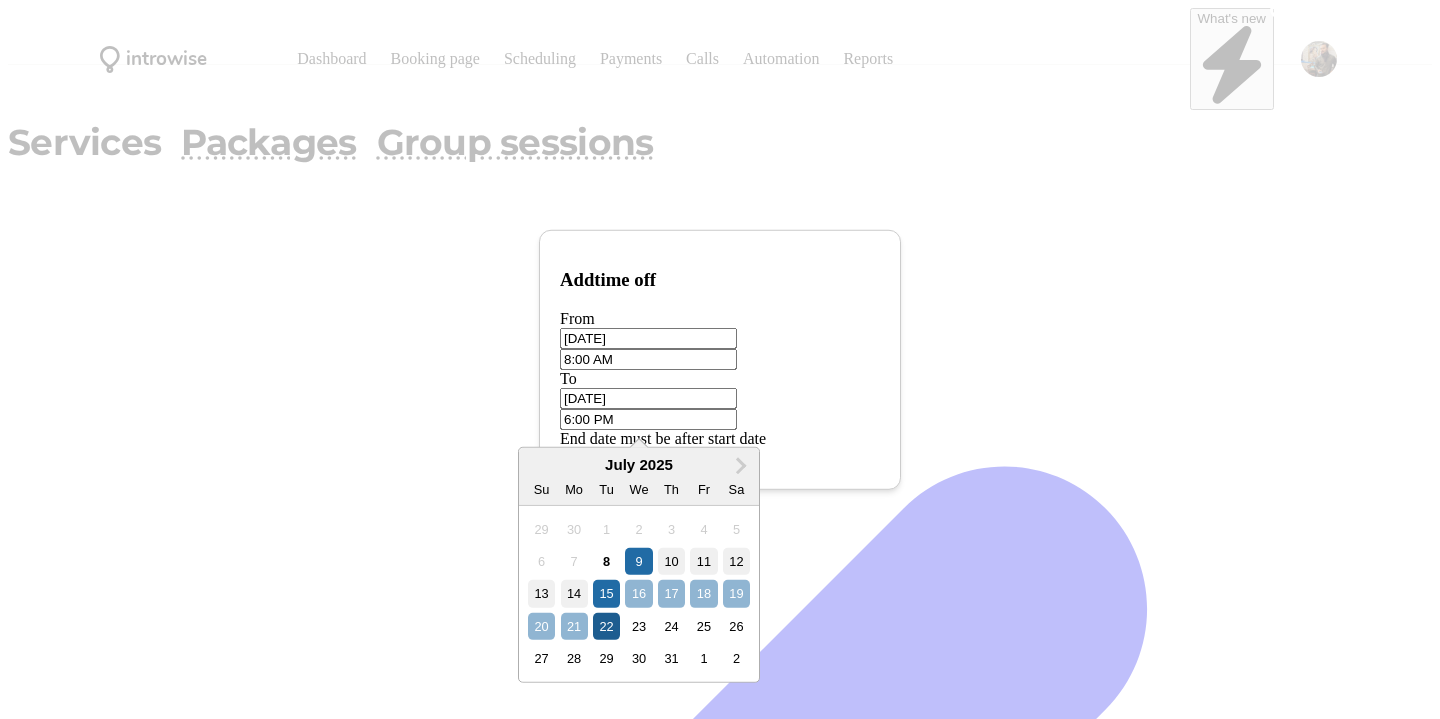 click on "22" at bounding box center [606, 625] 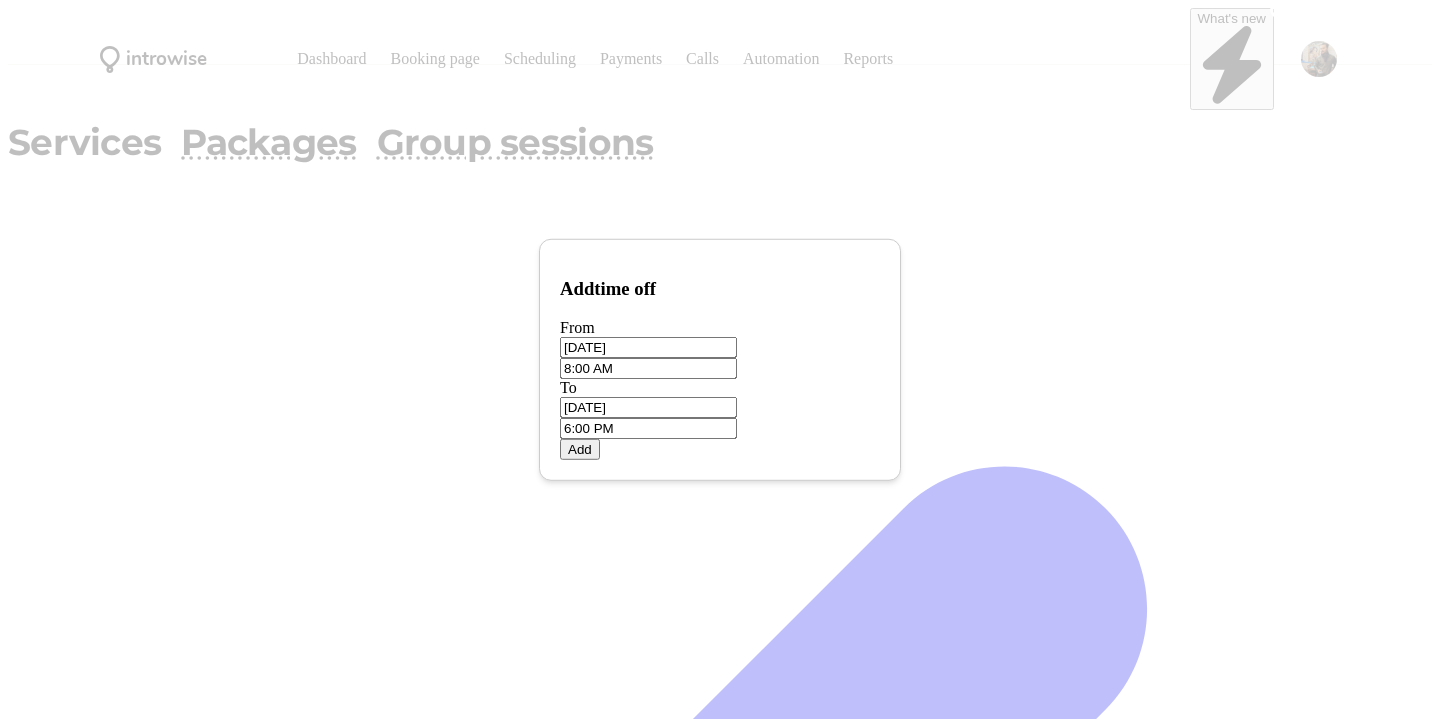 click on "Add" at bounding box center (580, 449) 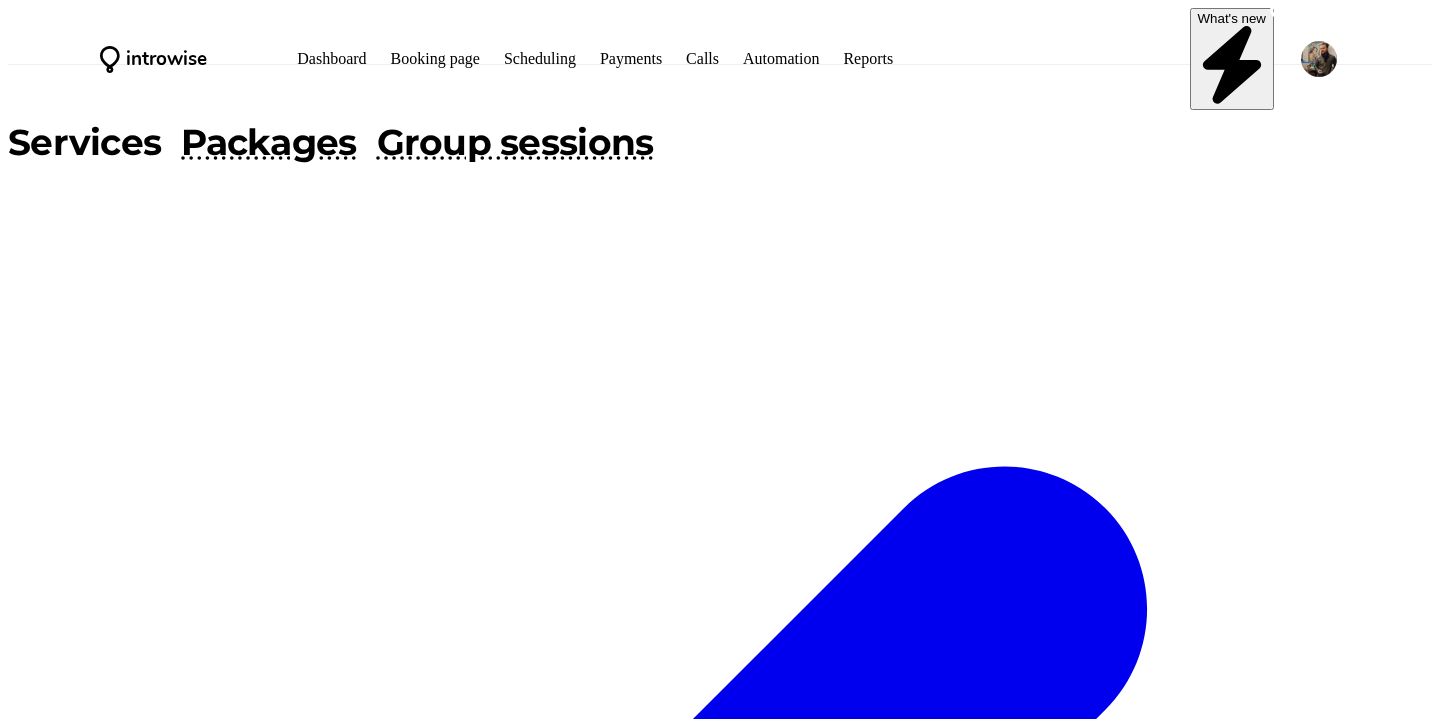click on "Add time off" at bounding box center [51, 2639] 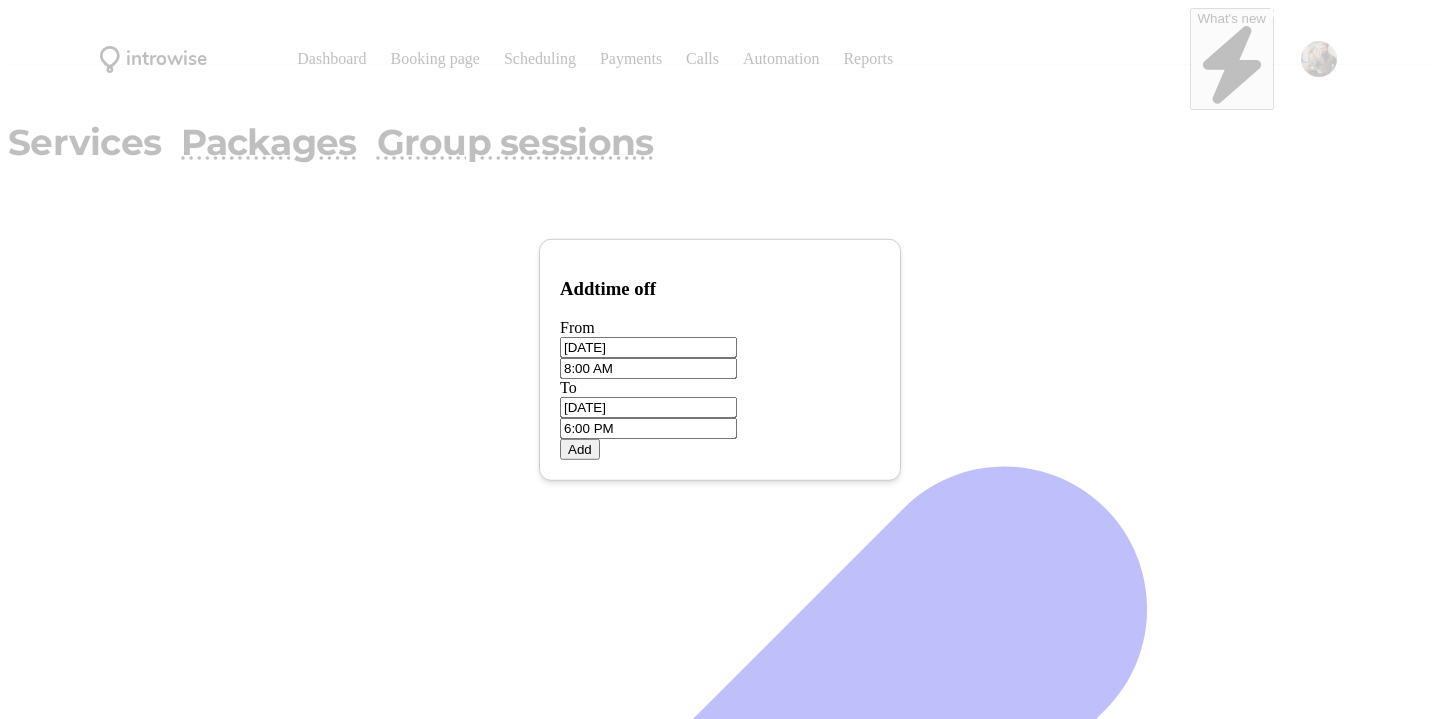 click at bounding box center [1076, 518] 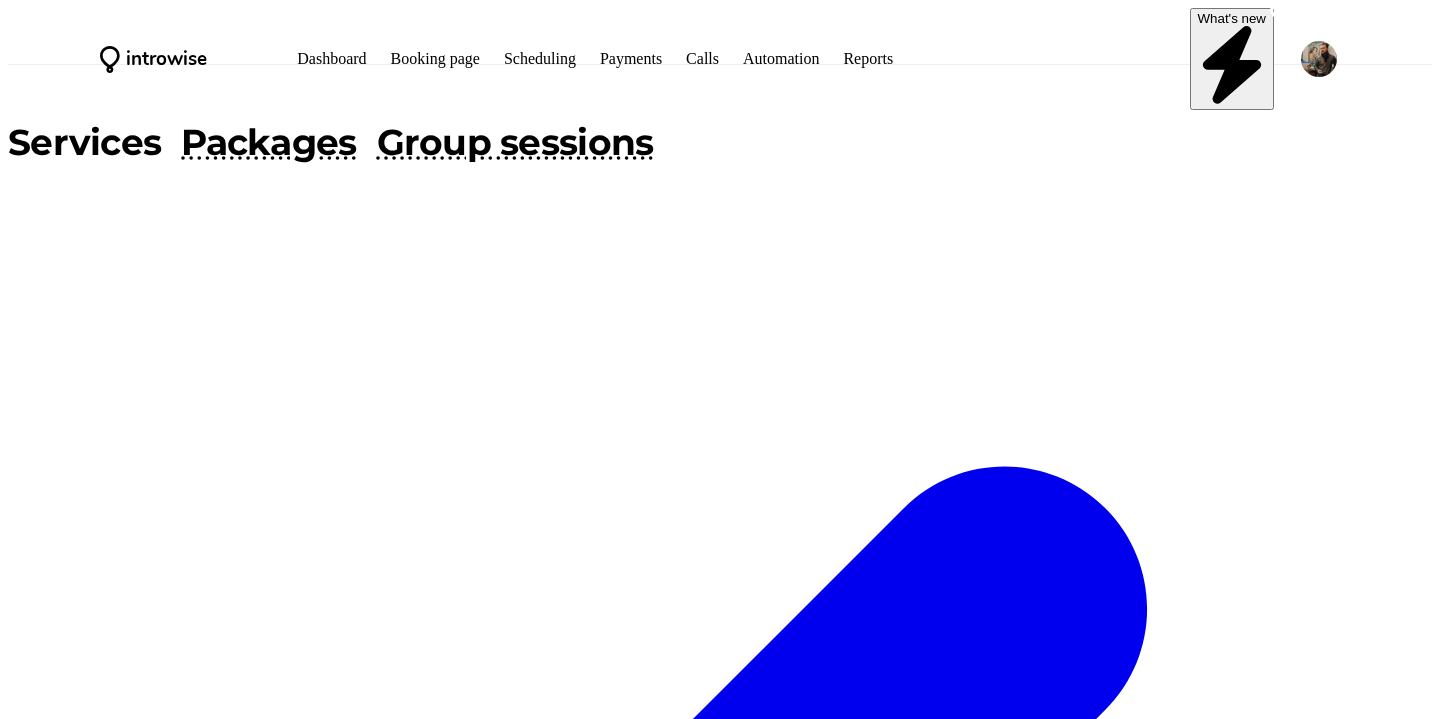 click on "Dashboard" at bounding box center (331, 58) 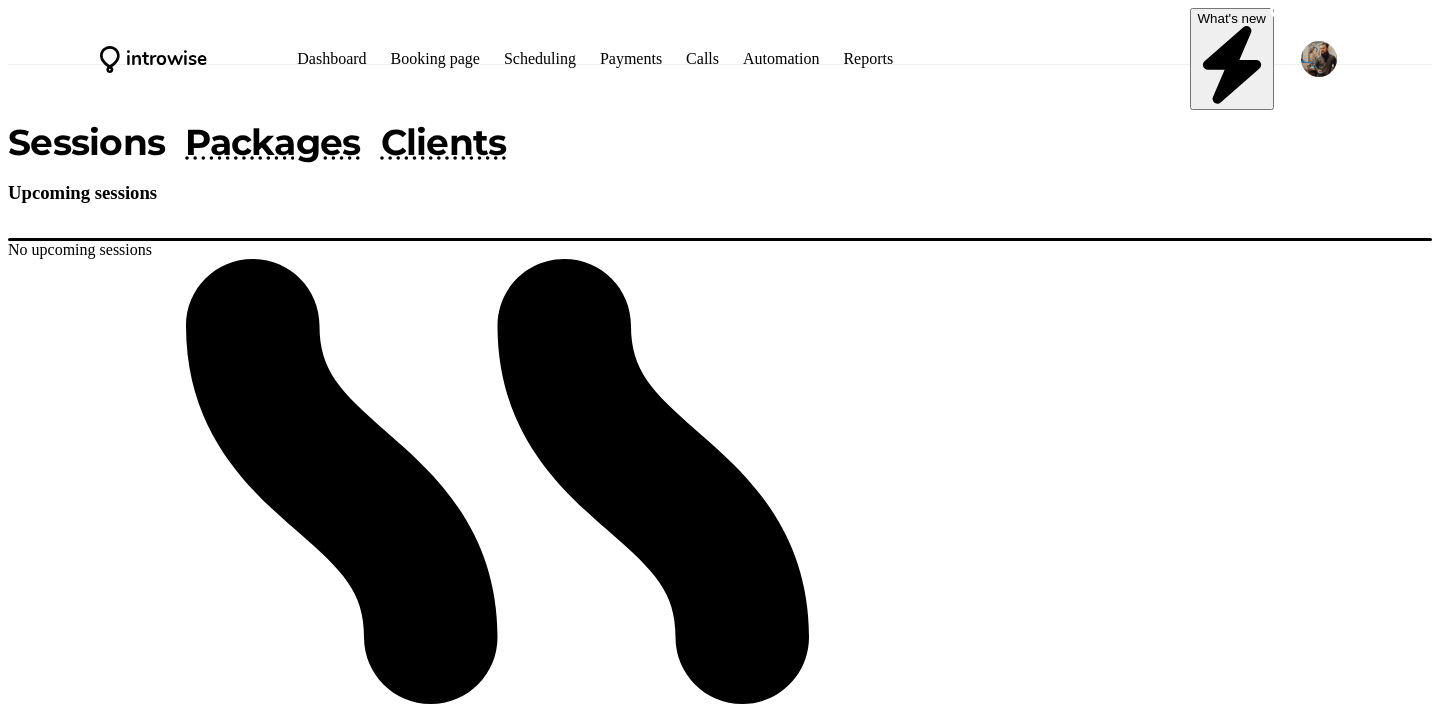 scroll, scrollTop: 0, scrollLeft: 0, axis: both 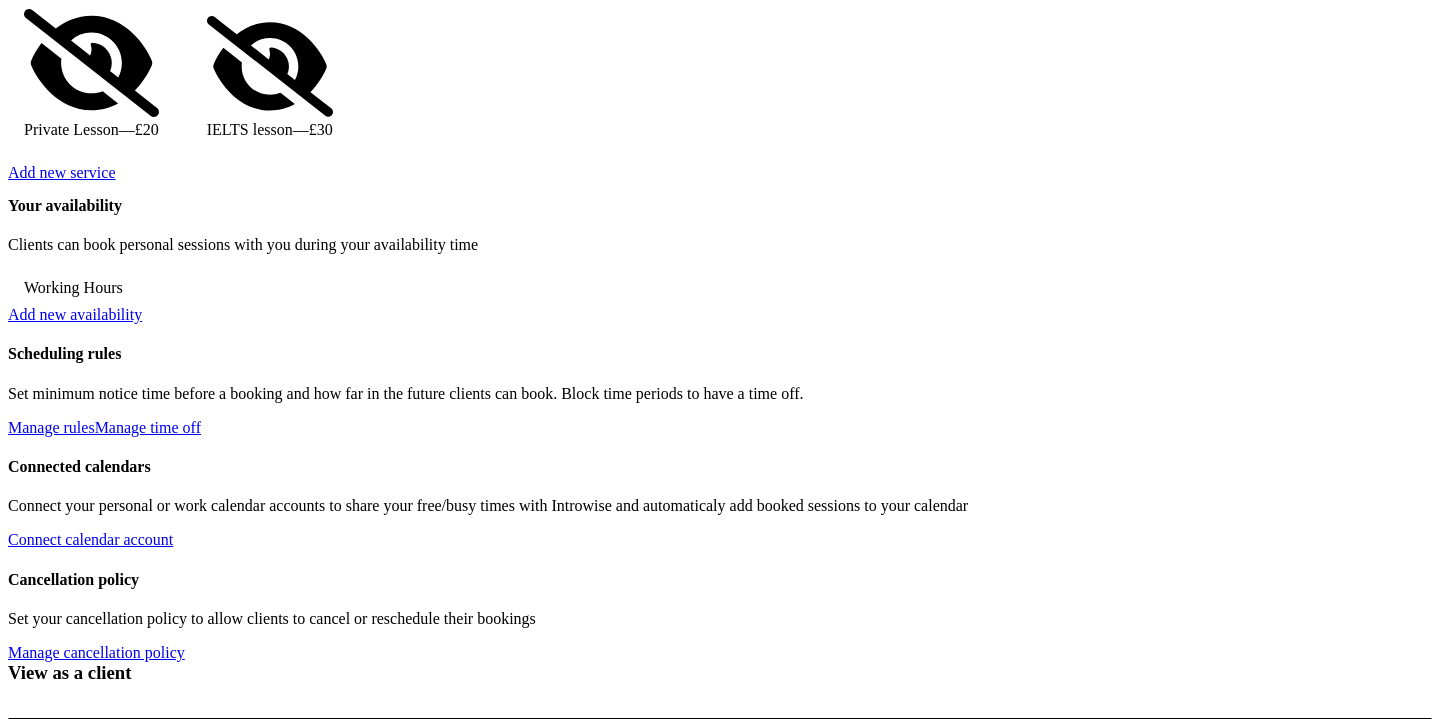 click on "Add new availability" at bounding box center (75, 314) 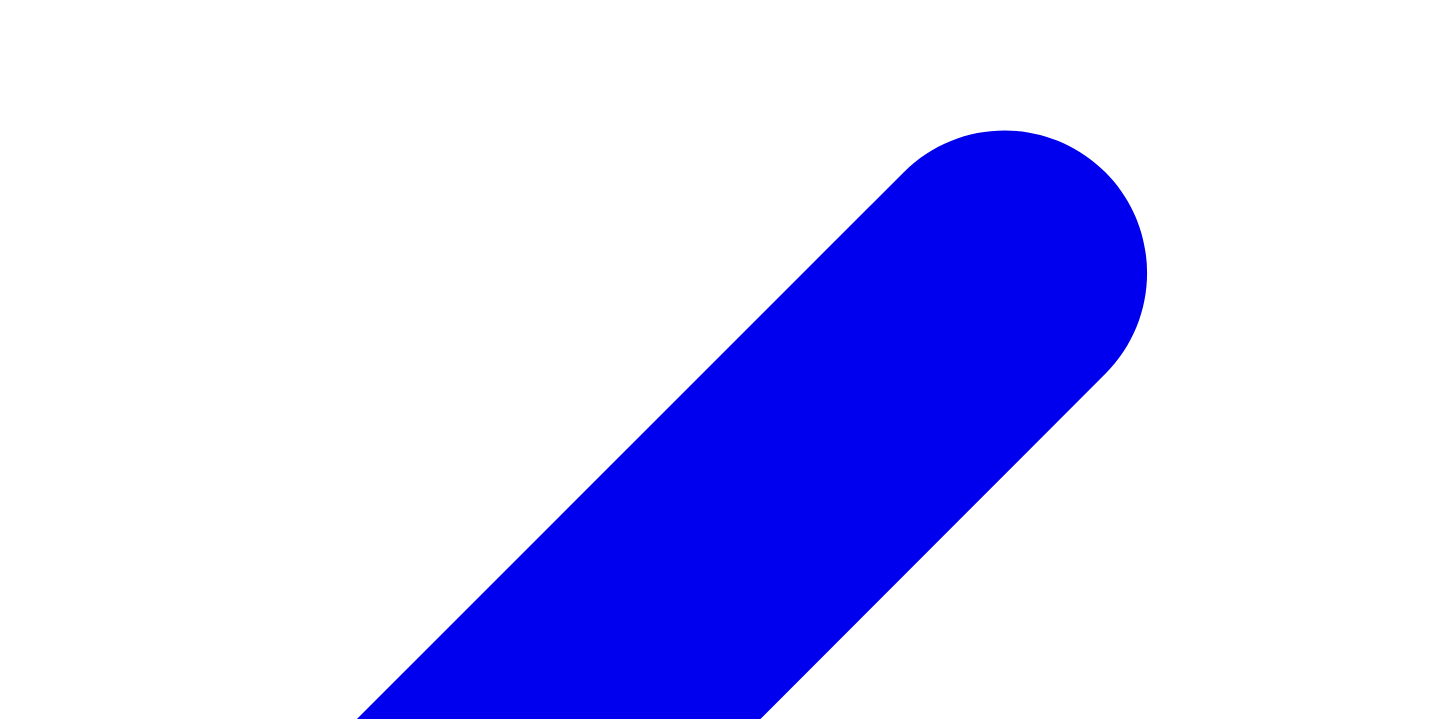 scroll, scrollTop: 0, scrollLeft: 0, axis: both 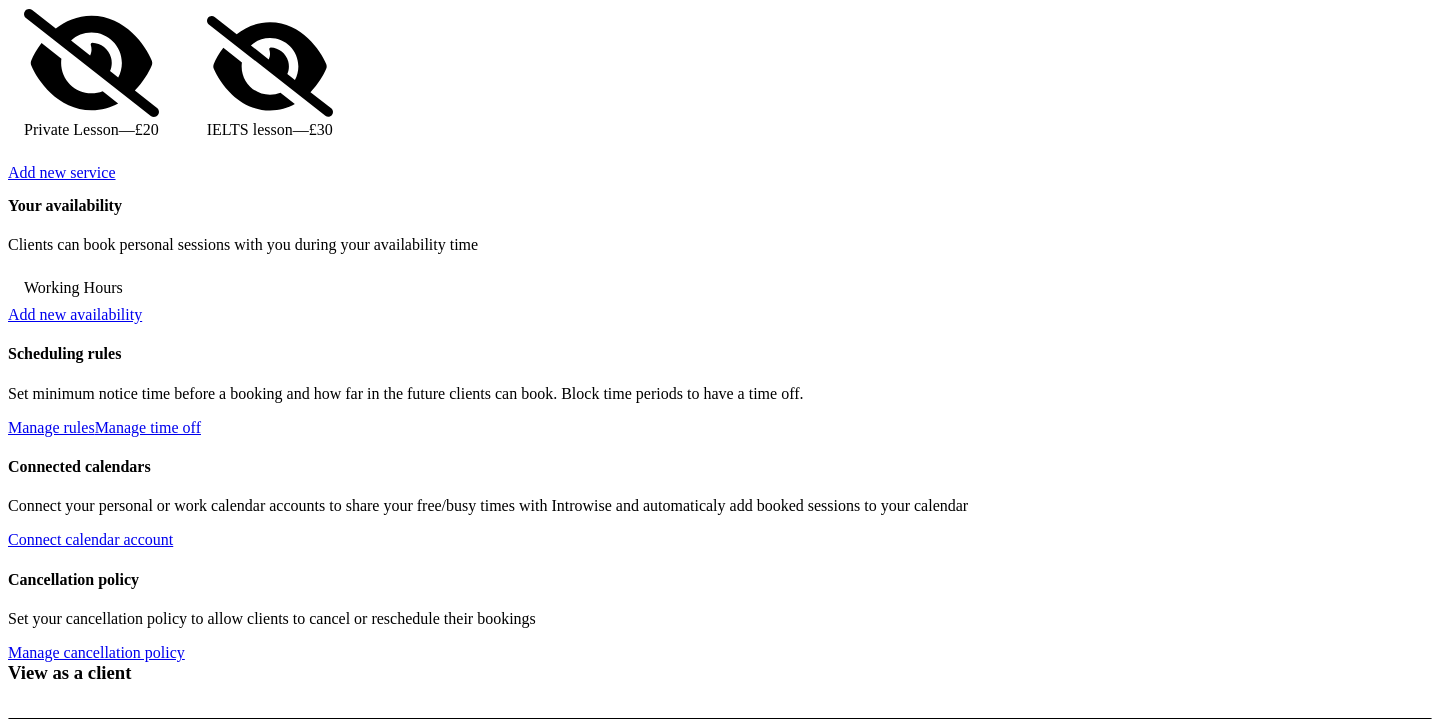 click on "Working Hours" at bounding box center (73, 288) 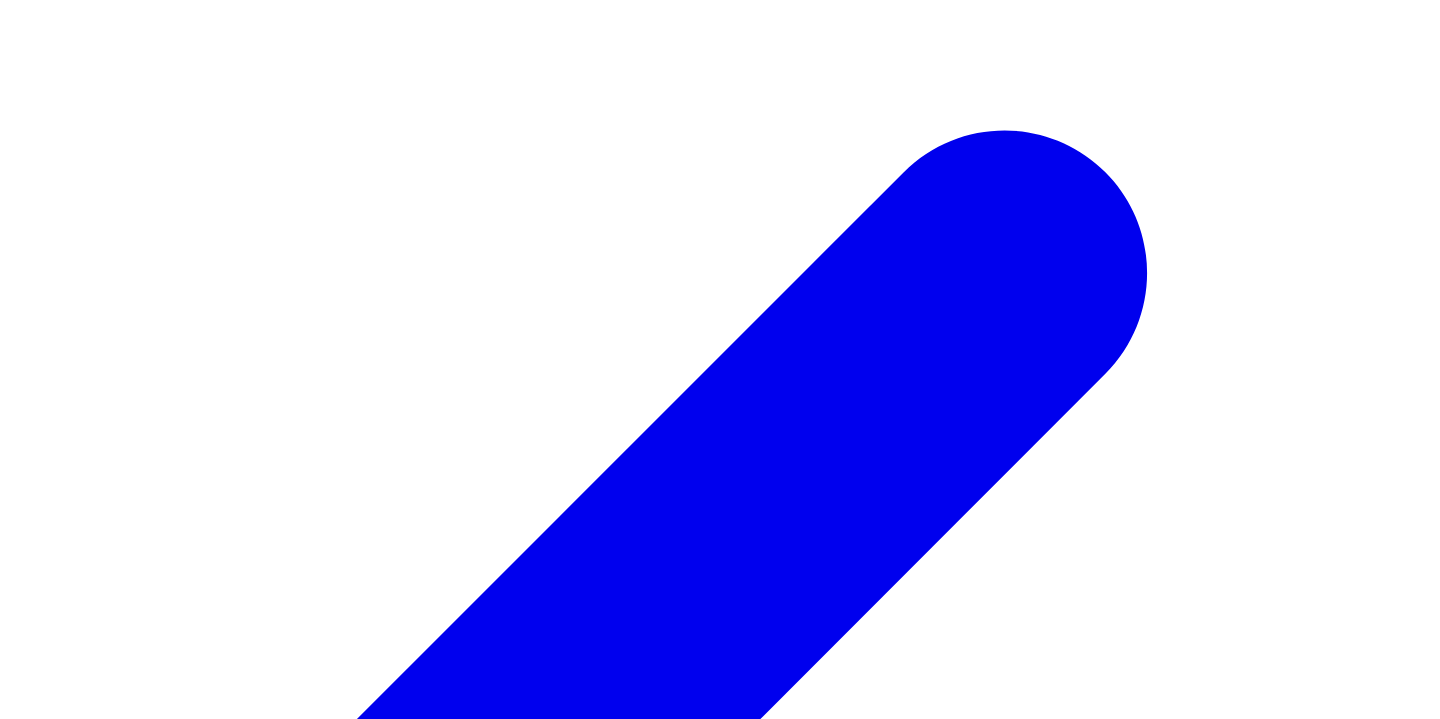 scroll, scrollTop: 641, scrollLeft: 0, axis: vertical 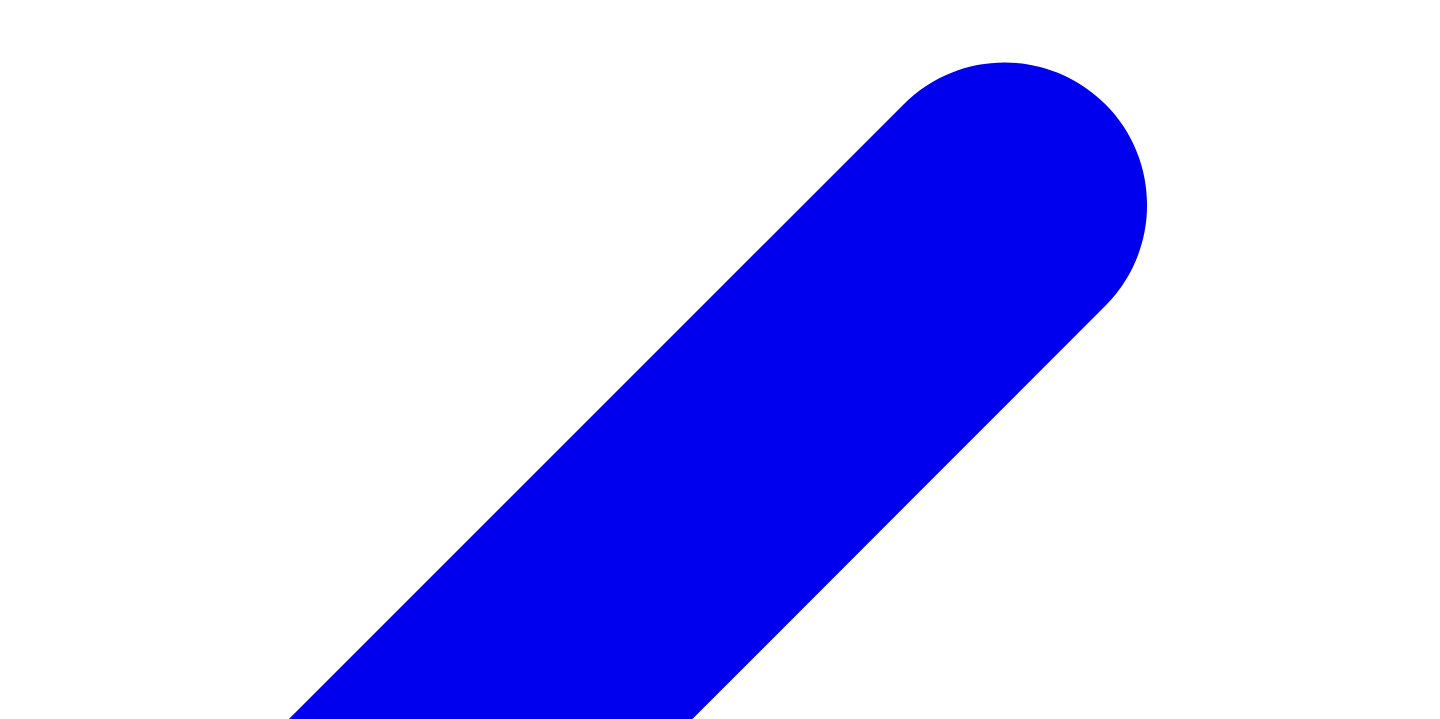 click at bounding box center (90, 2724) 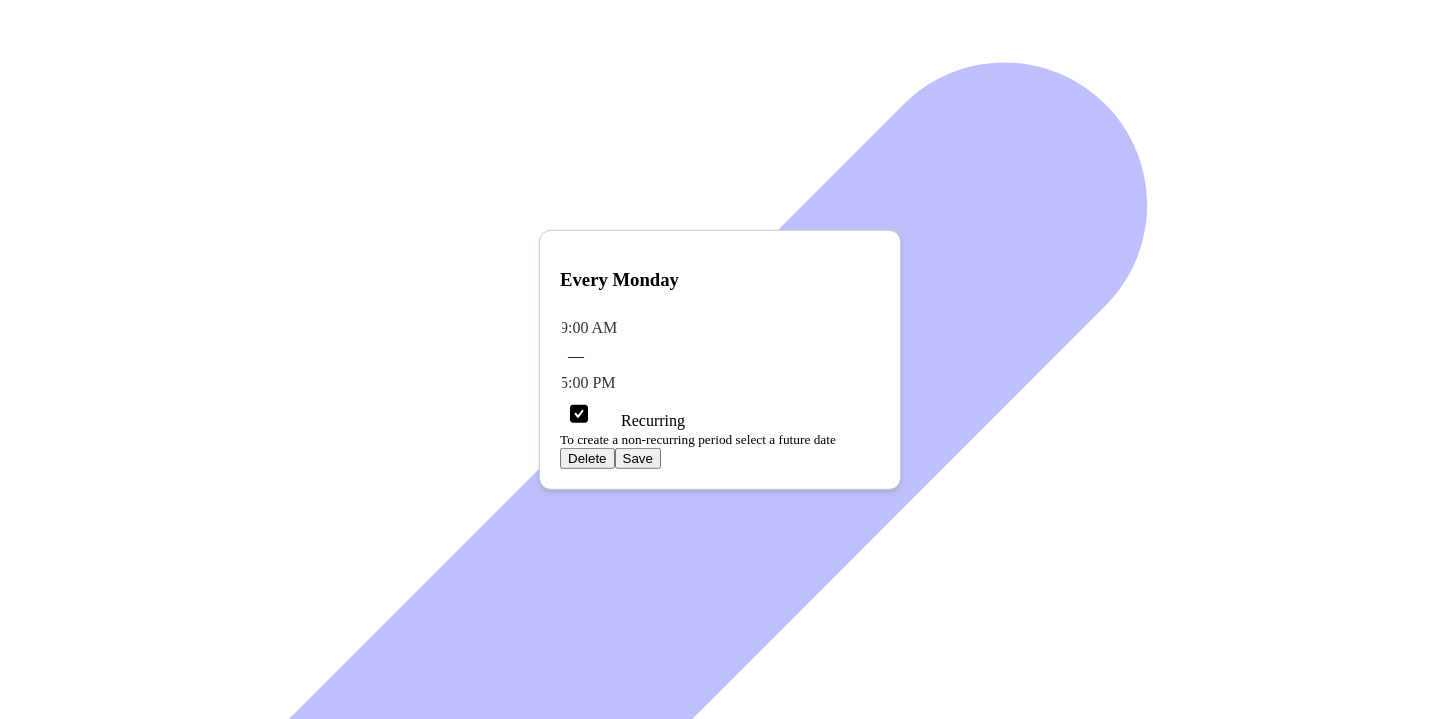 click on "9:00 AM" at bounding box center (720, 328) 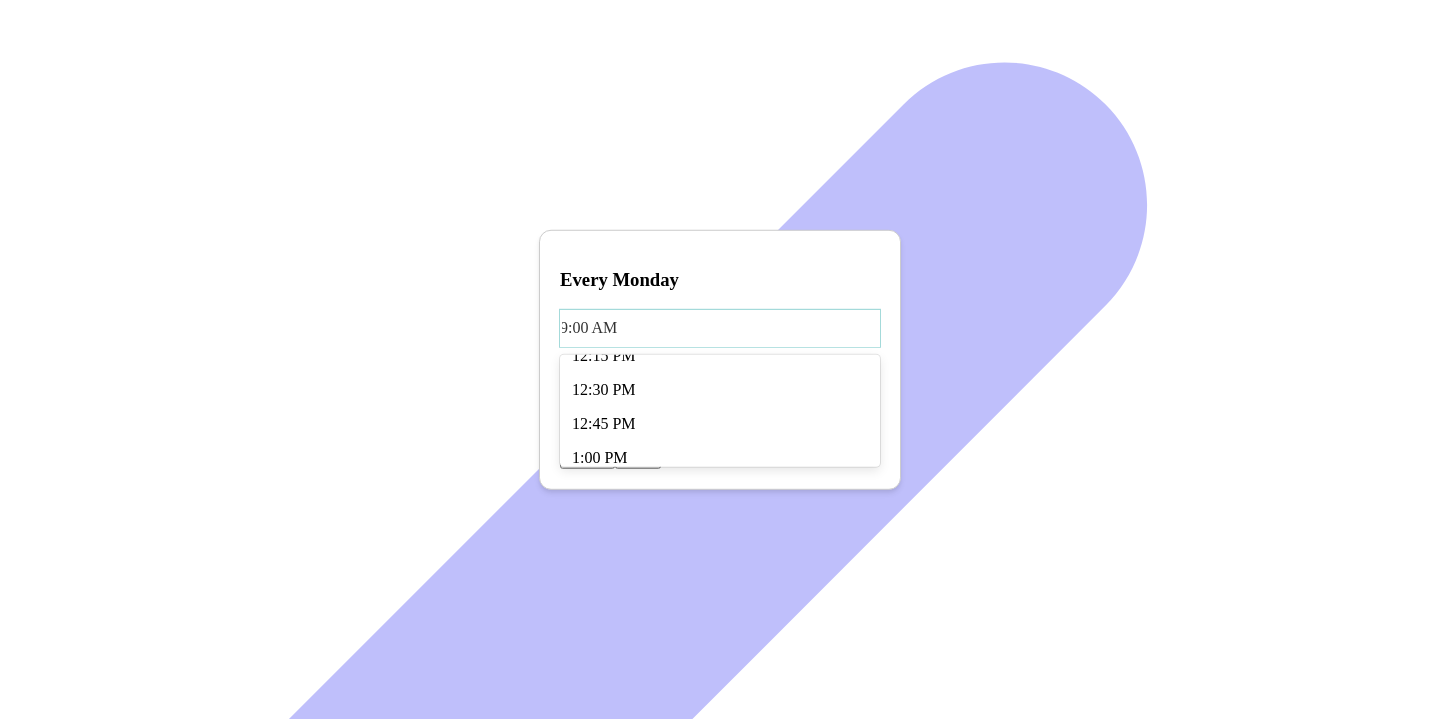 scroll, scrollTop: 1689, scrollLeft: 0, axis: vertical 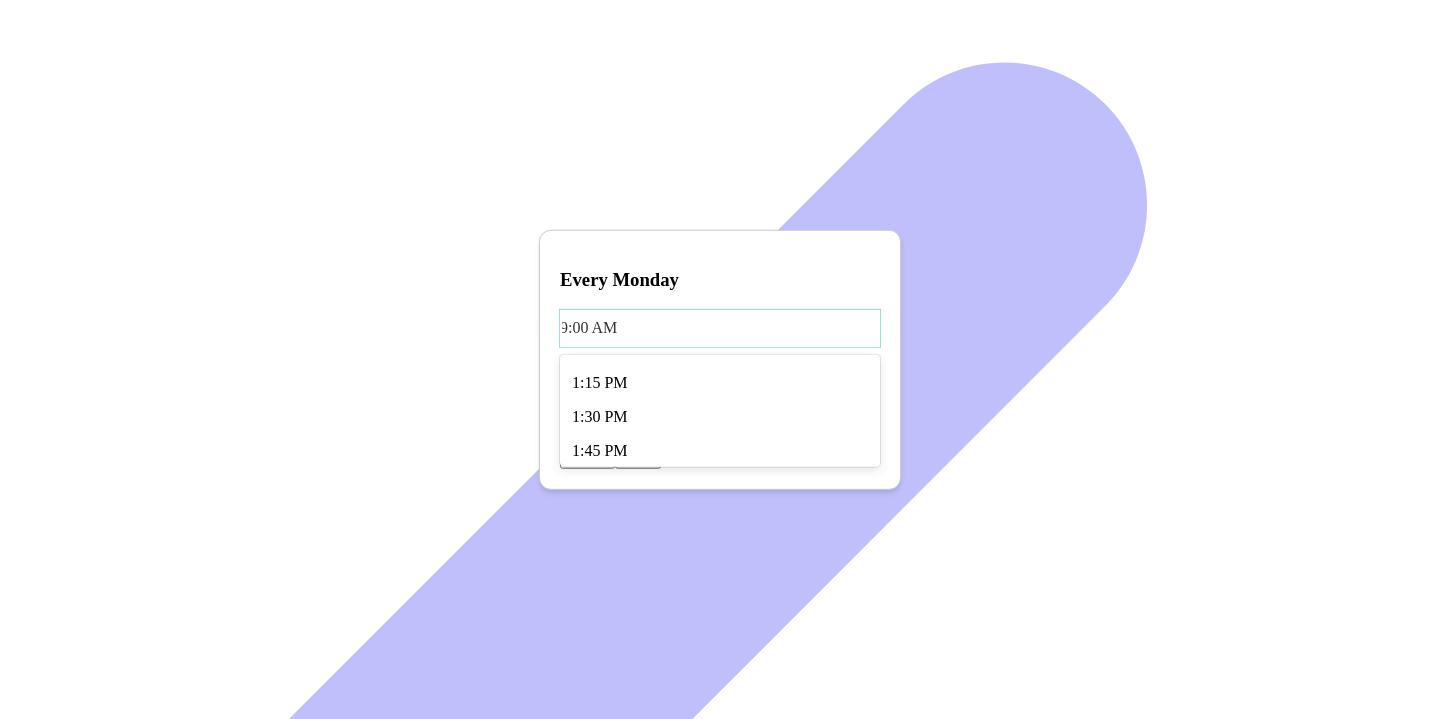 click on "11:00 AM" at bounding box center [720, 77] 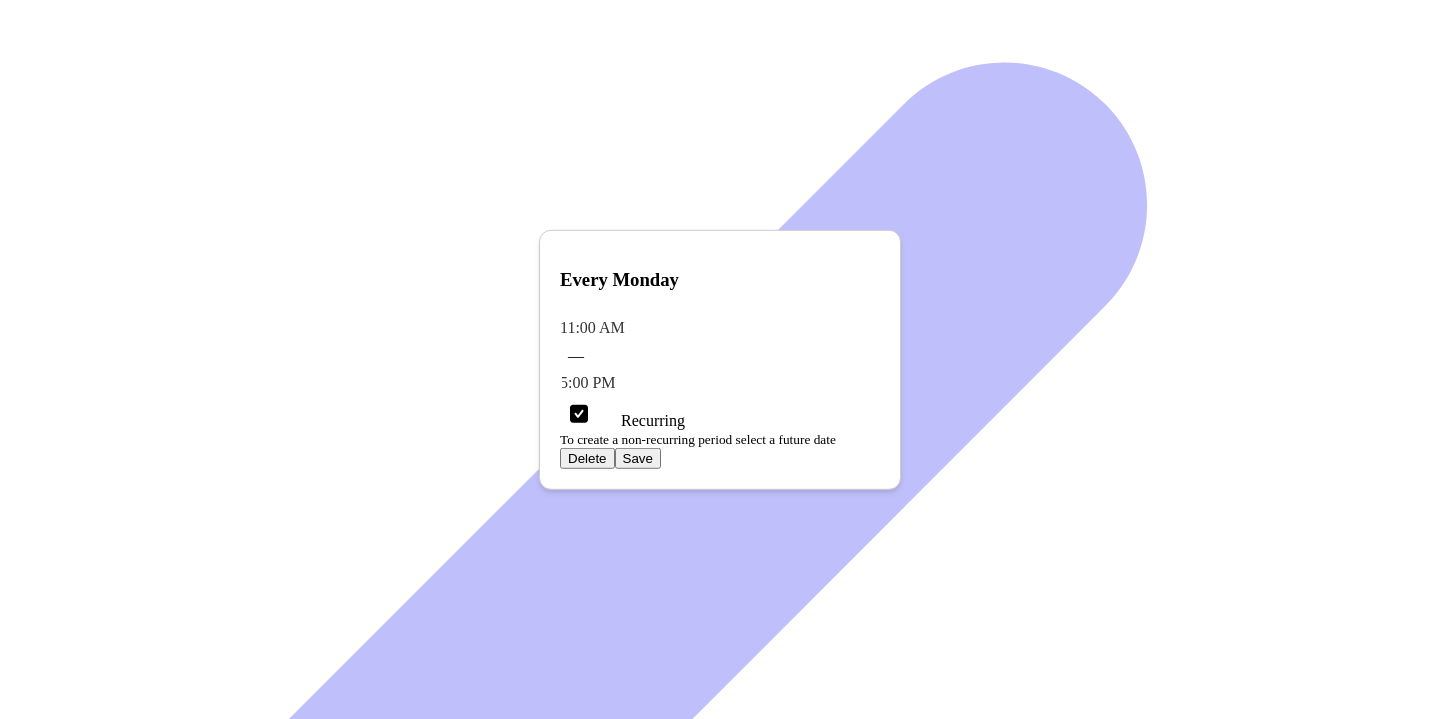 click on "Save" at bounding box center [638, 458] 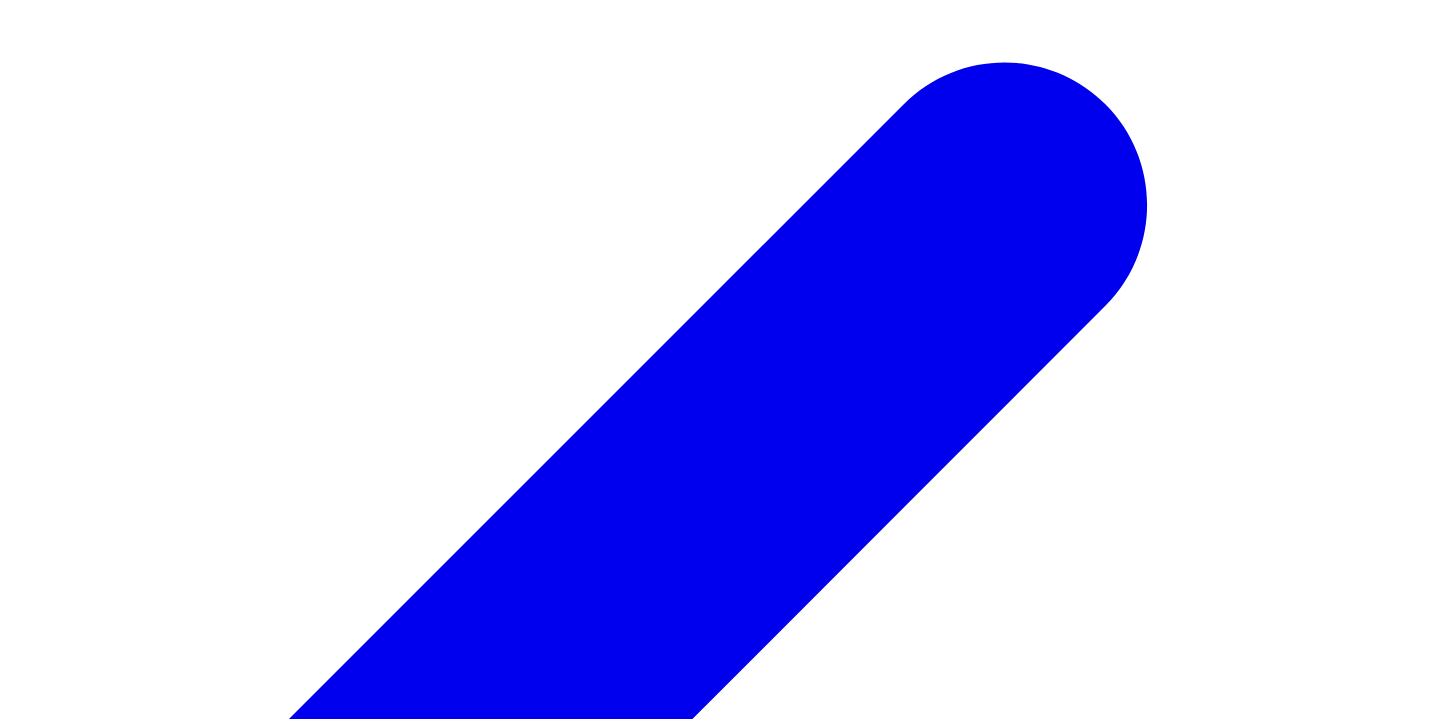 scroll, scrollTop: 875, scrollLeft: 0, axis: vertical 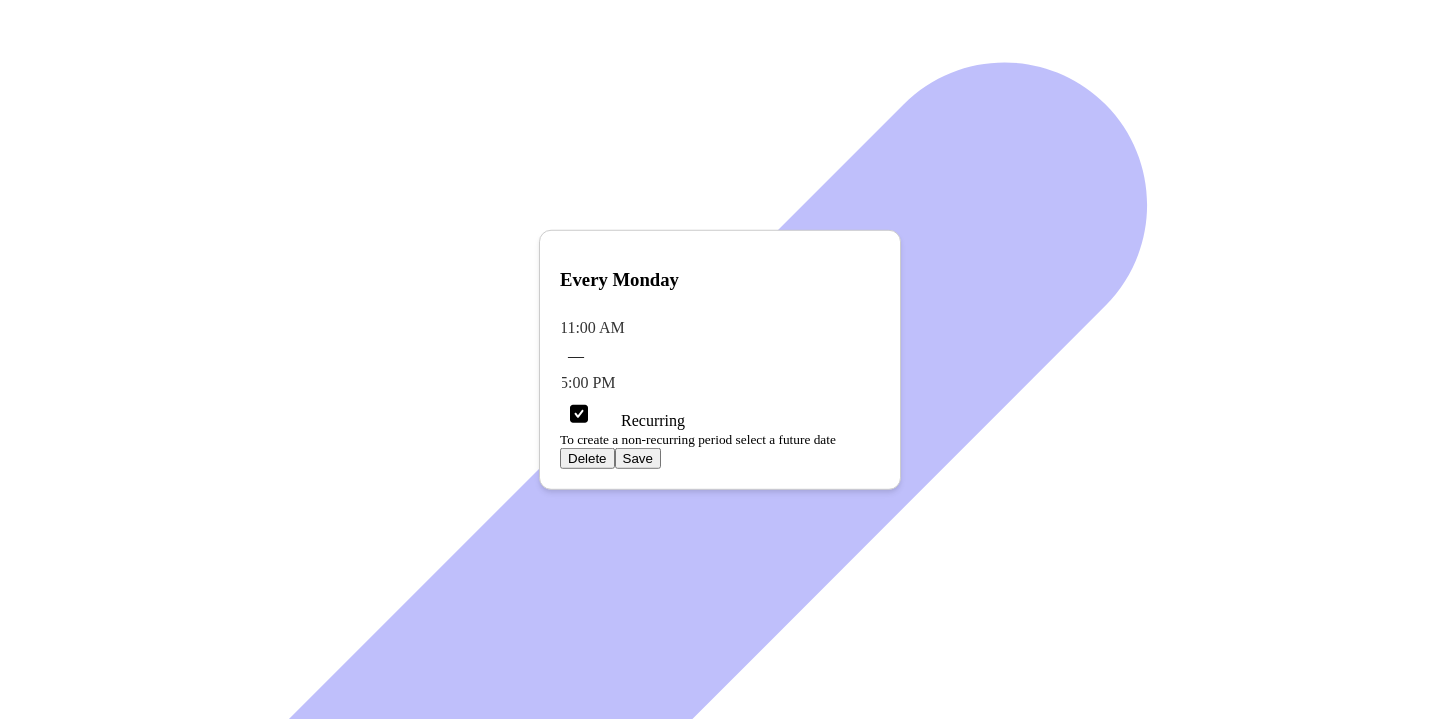 click at bounding box center [884, 253] 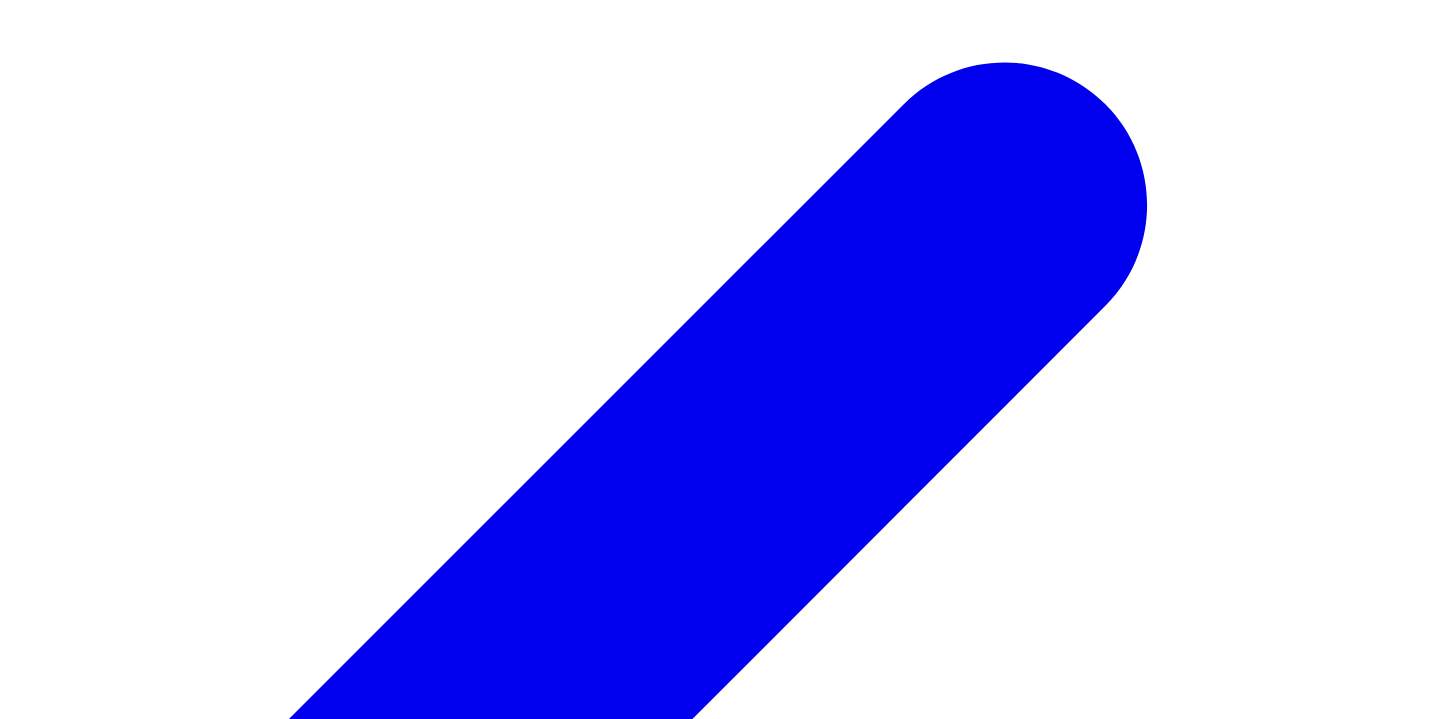 click at bounding box center [179, 2490] 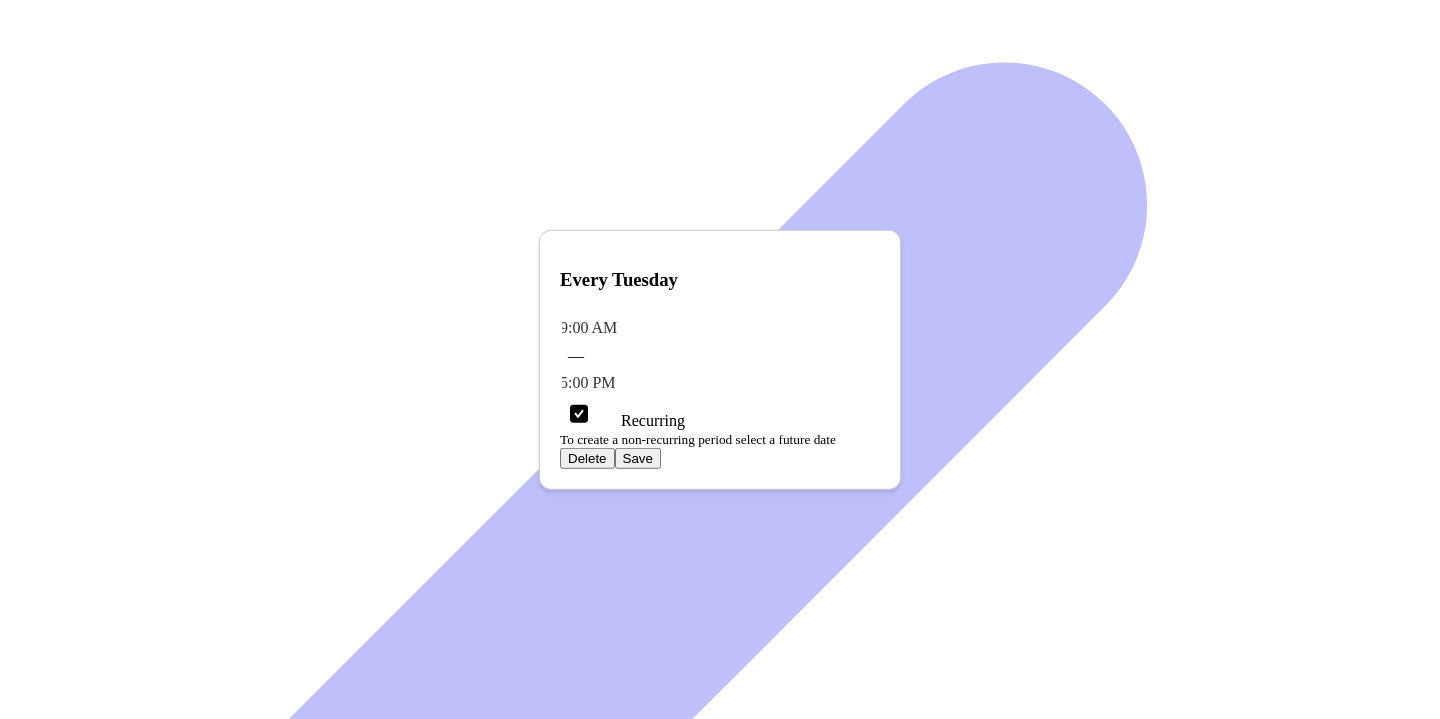 click at bounding box center [718, 328] 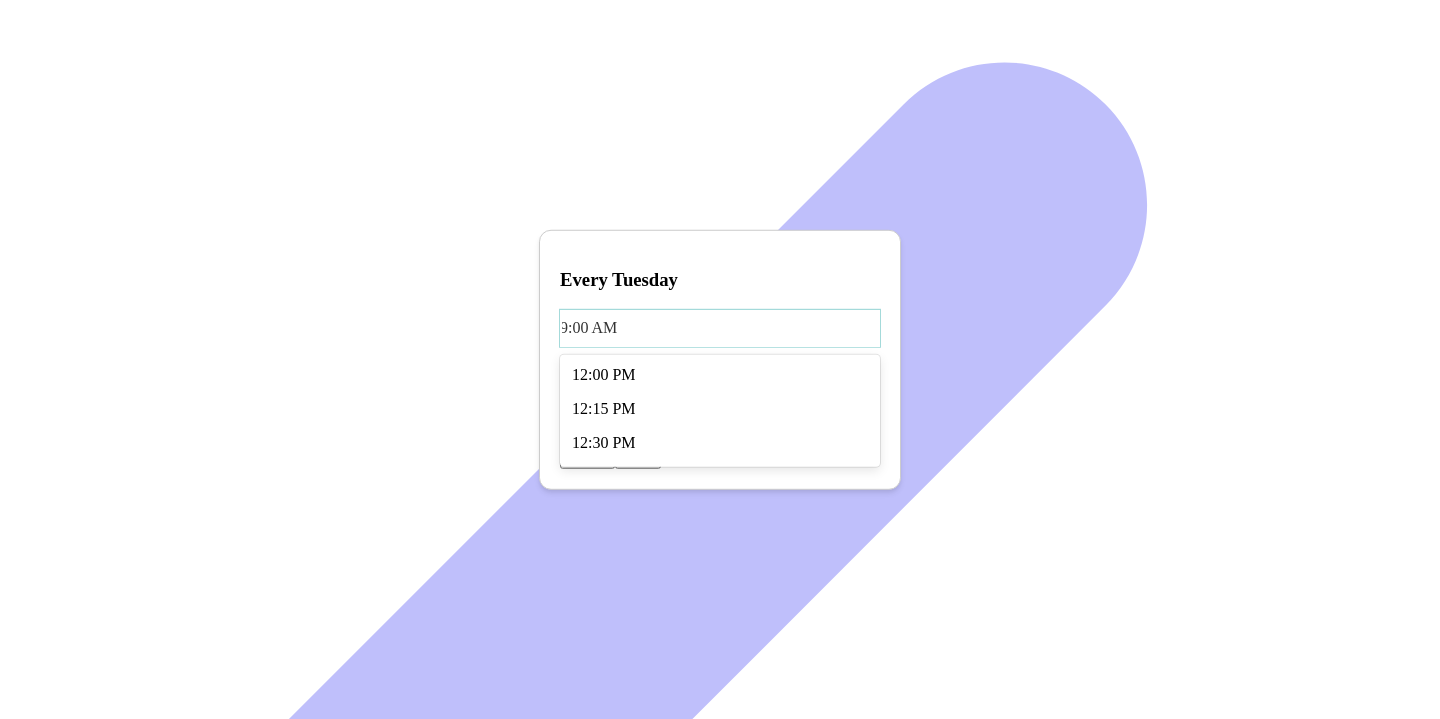 scroll, scrollTop: 1639, scrollLeft: 0, axis: vertical 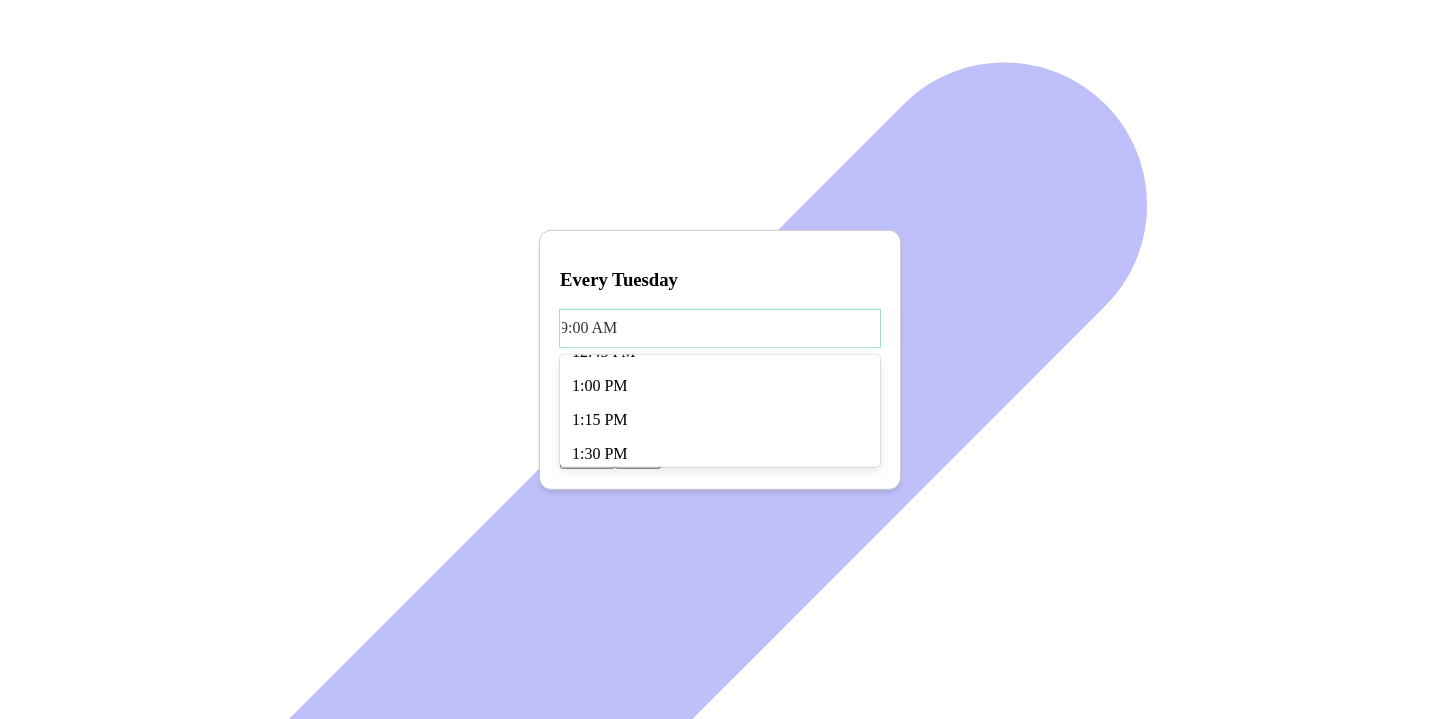 click on "11:00 AM" at bounding box center [720, 114] 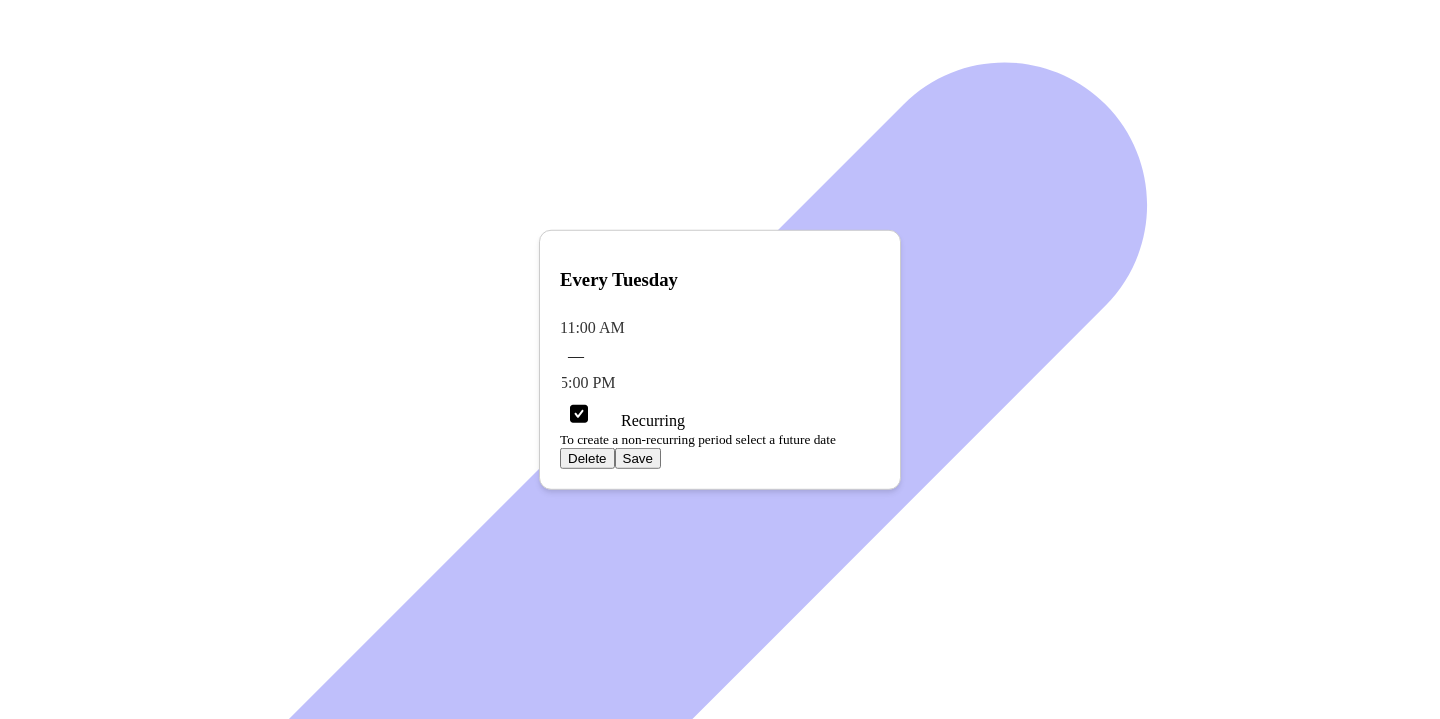 click on "5:00 PM" at bounding box center [720, 328] 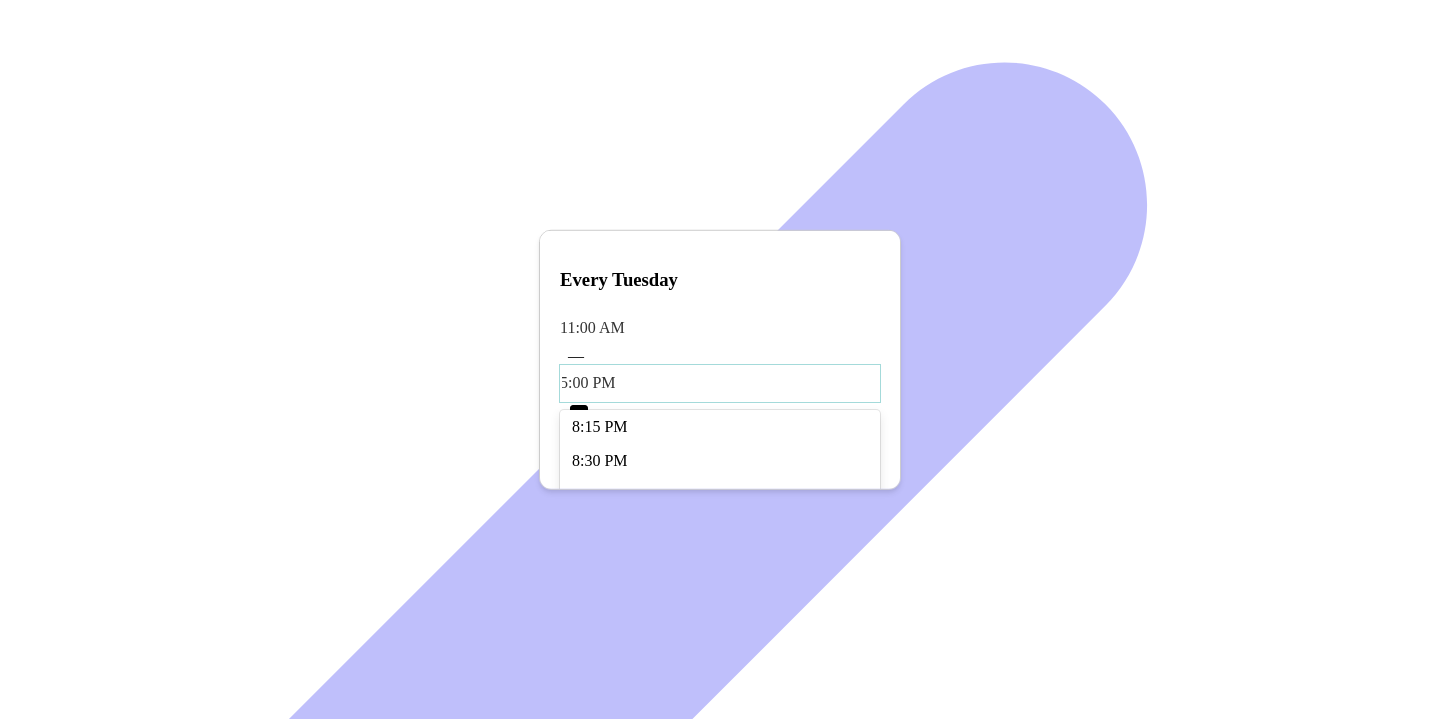 scroll, scrollTop: 1223, scrollLeft: 0, axis: vertical 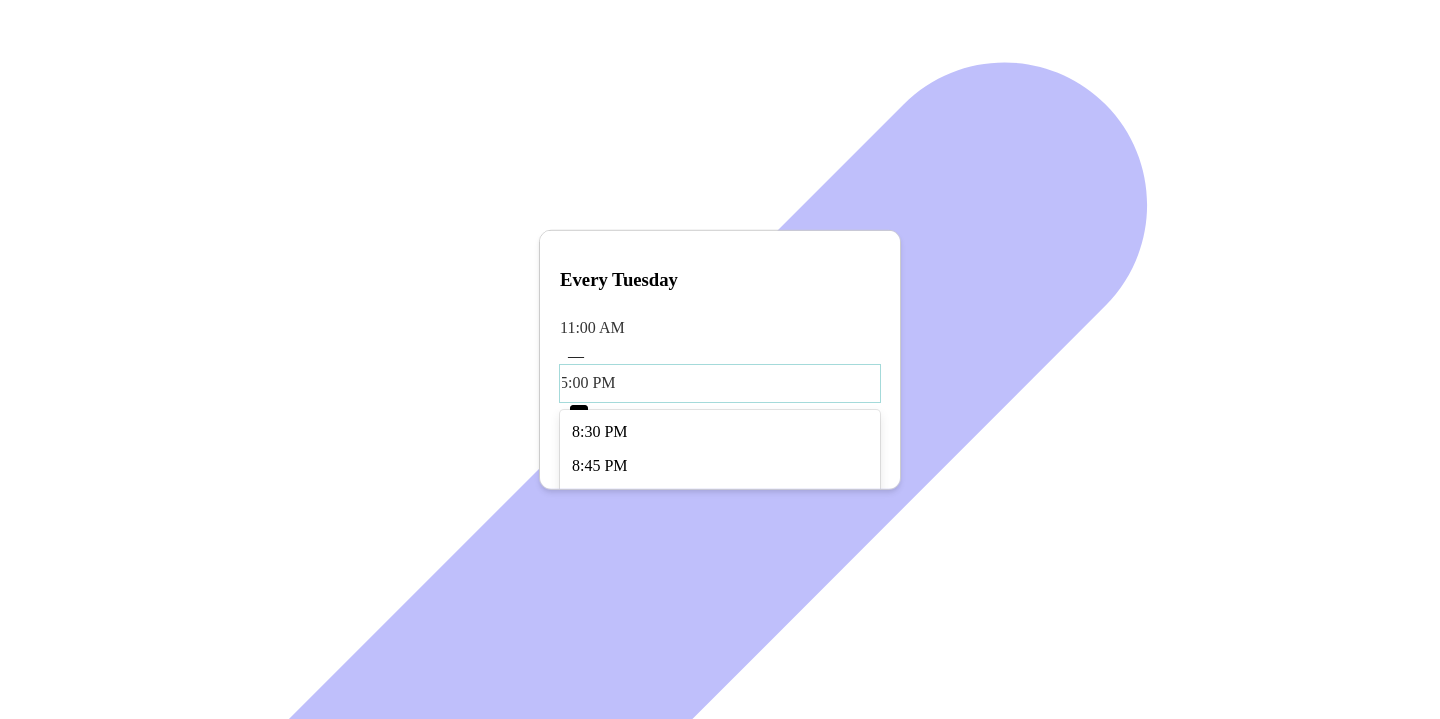 click on "7:00 PM" at bounding box center (720, 228) 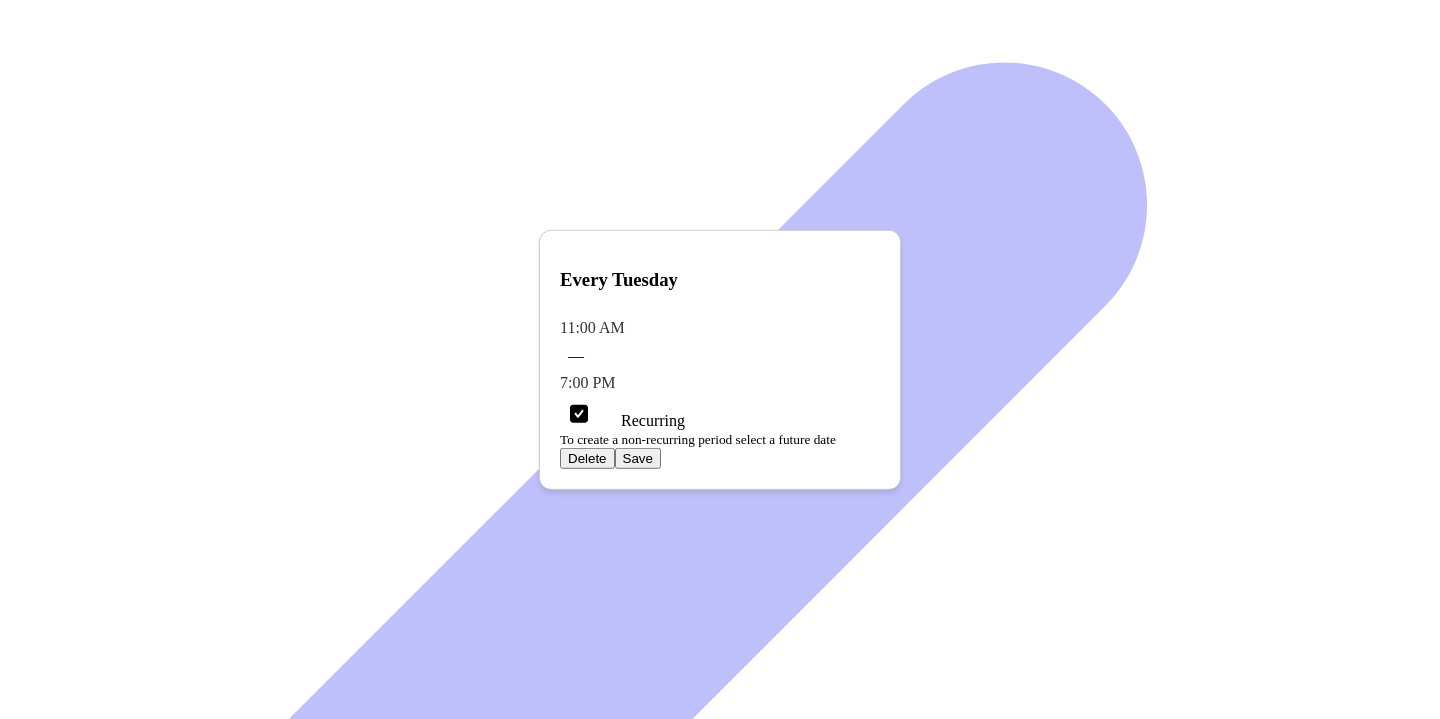 click on "Save" at bounding box center (638, 458) 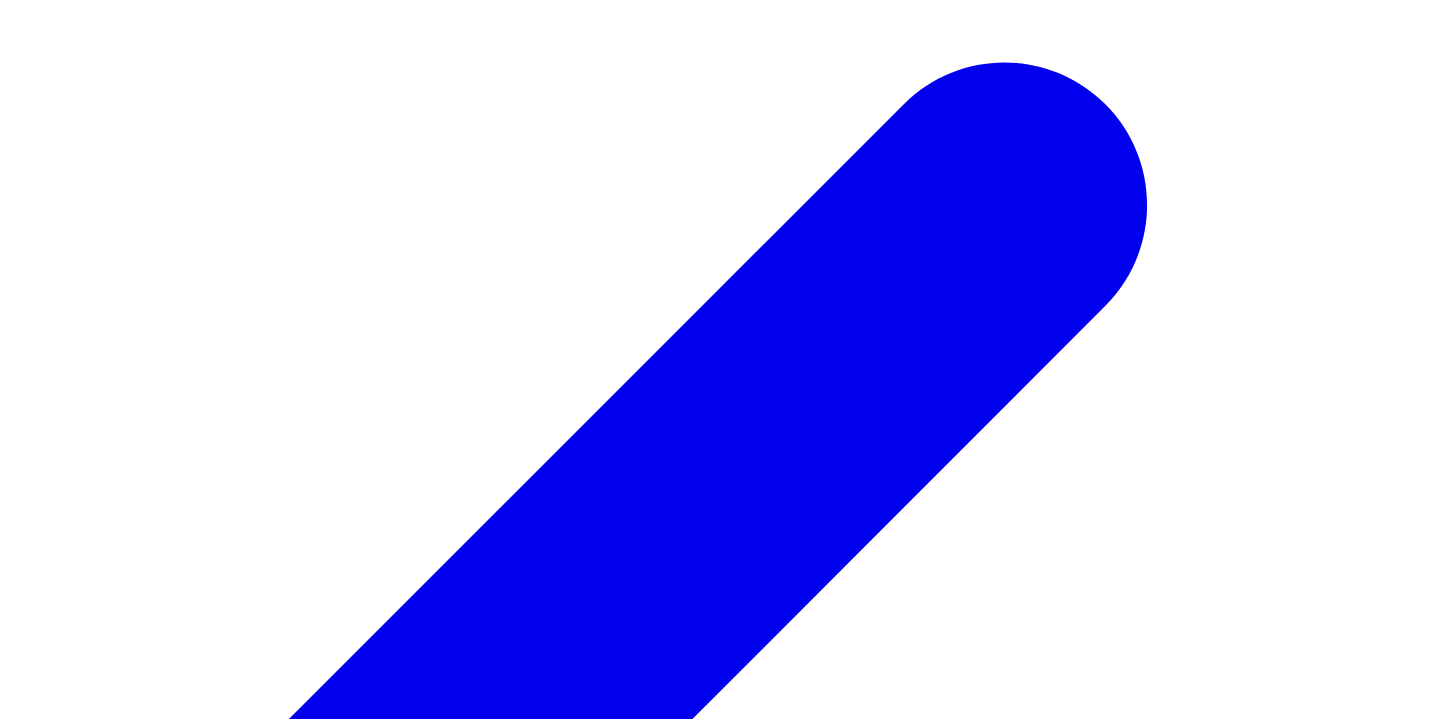 scroll, scrollTop: 1092, scrollLeft: 0, axis: vertical 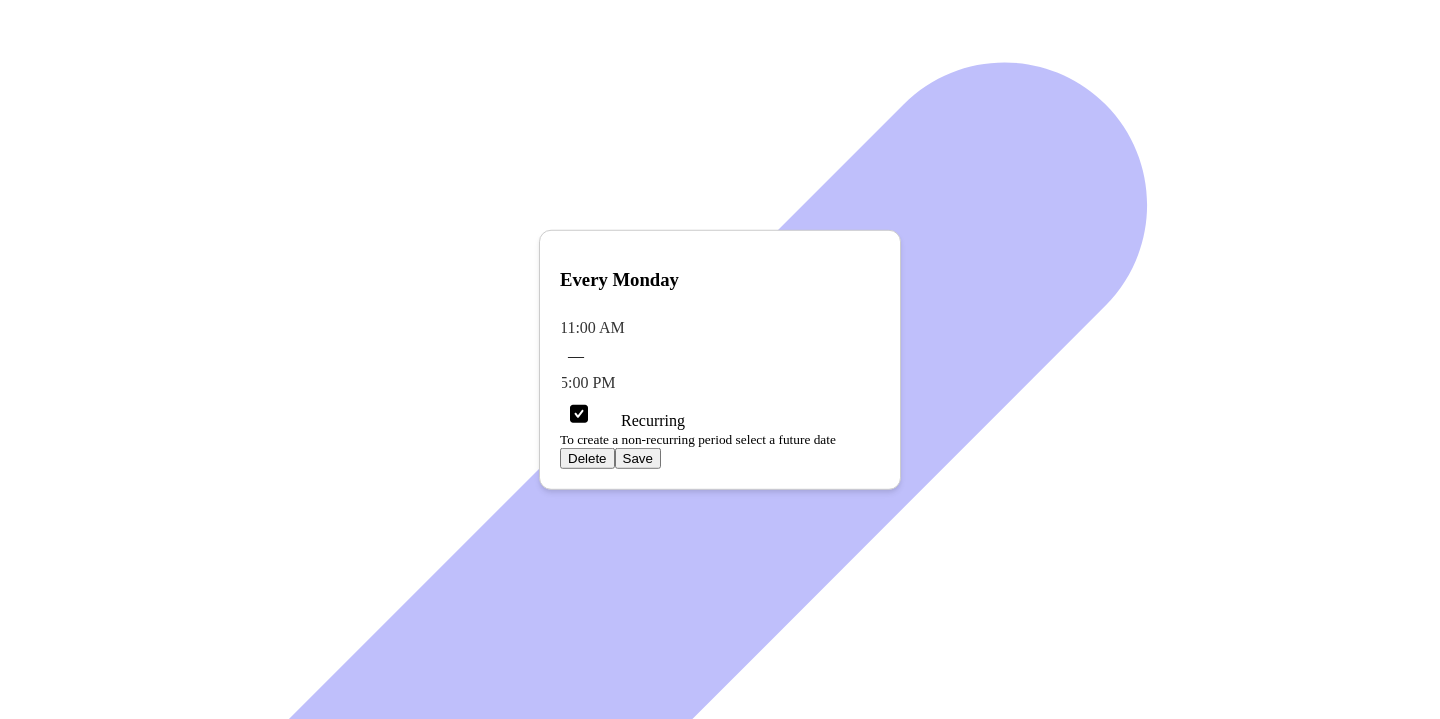 click on "5:00 PM" at bounding box center [720, 328] 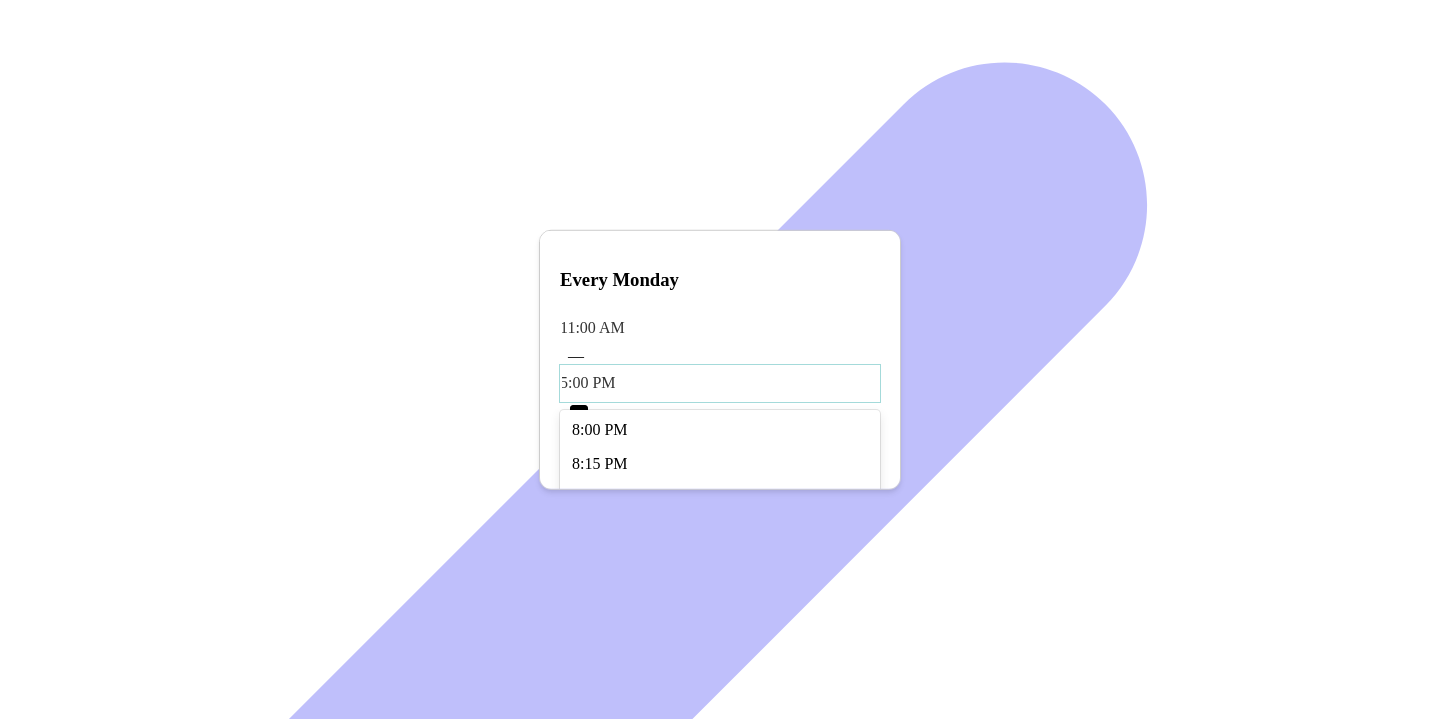 scroll, scrollTop: 1166, scrollLeft: 0, axis: vertical 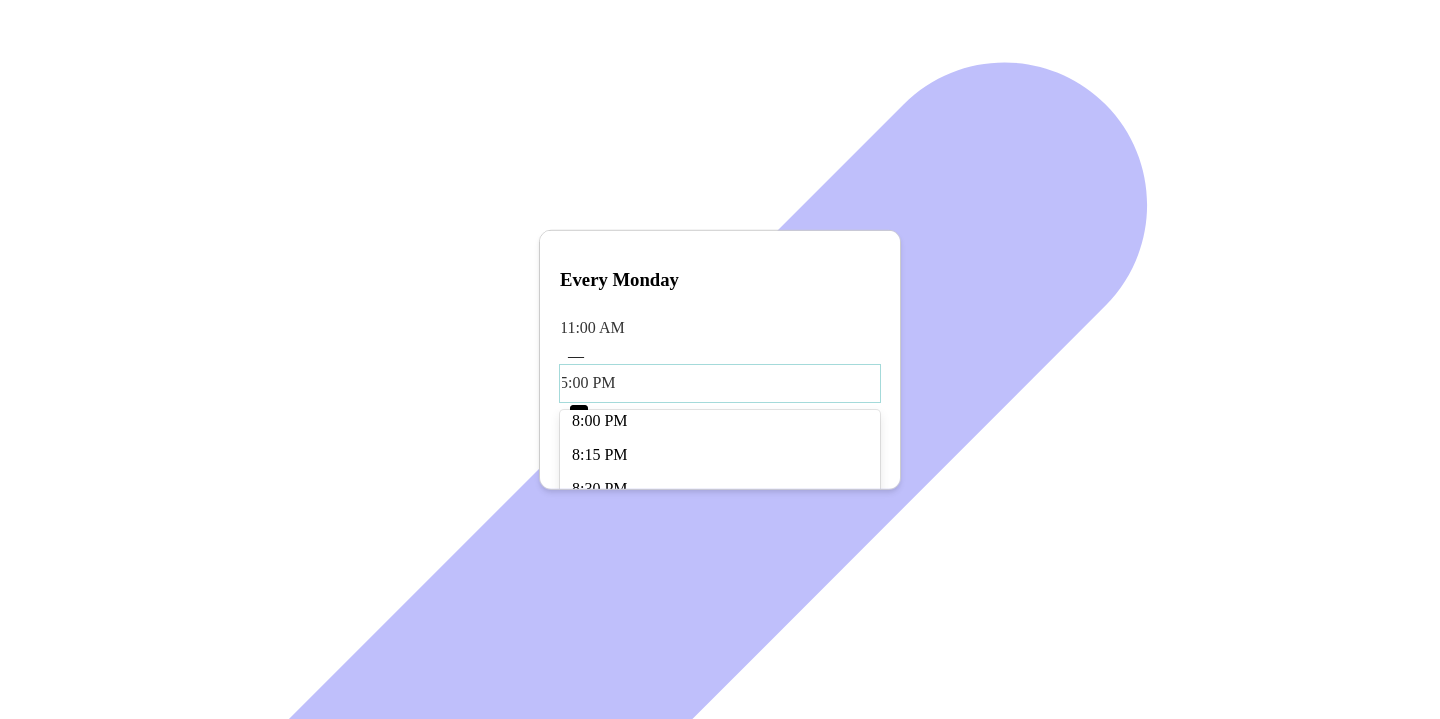click on "7:00 PM" at bounding box center (720, 285) 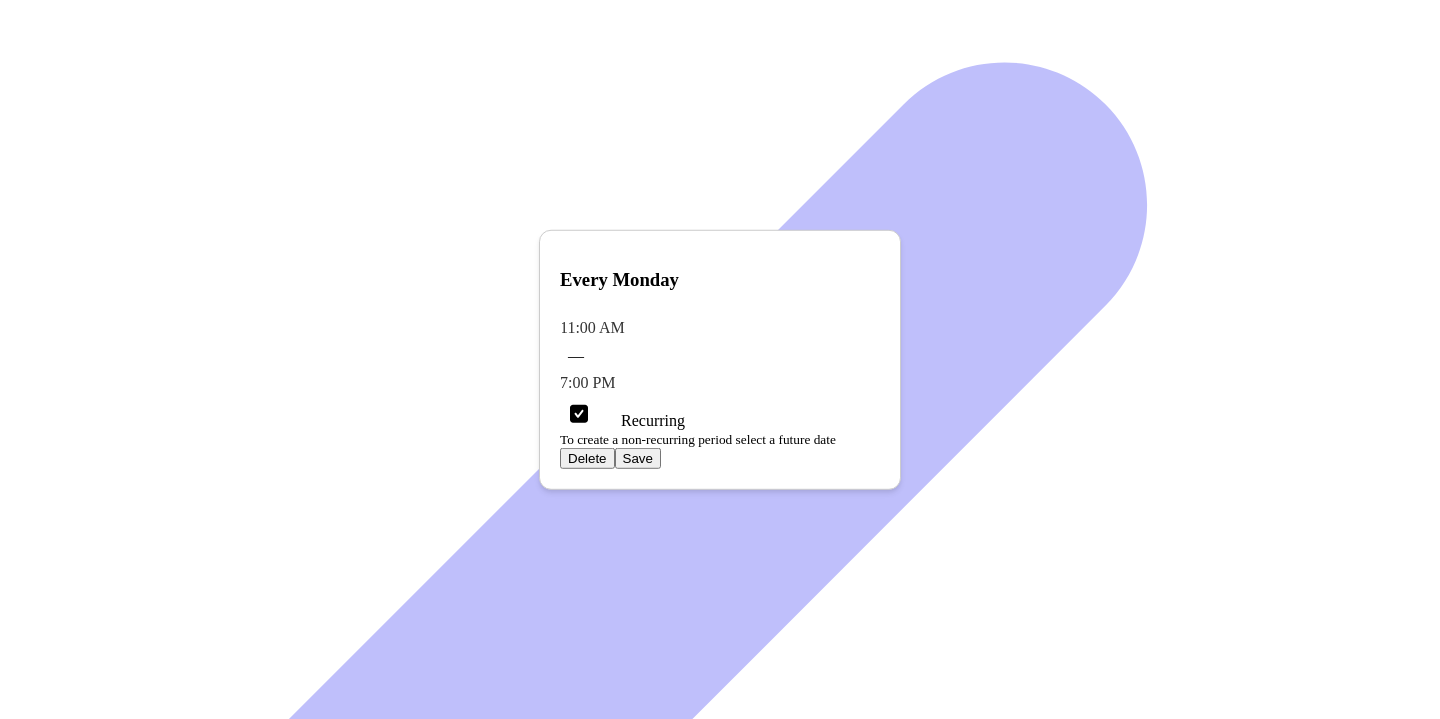 click on "Save" at bounding box center (638, 458) 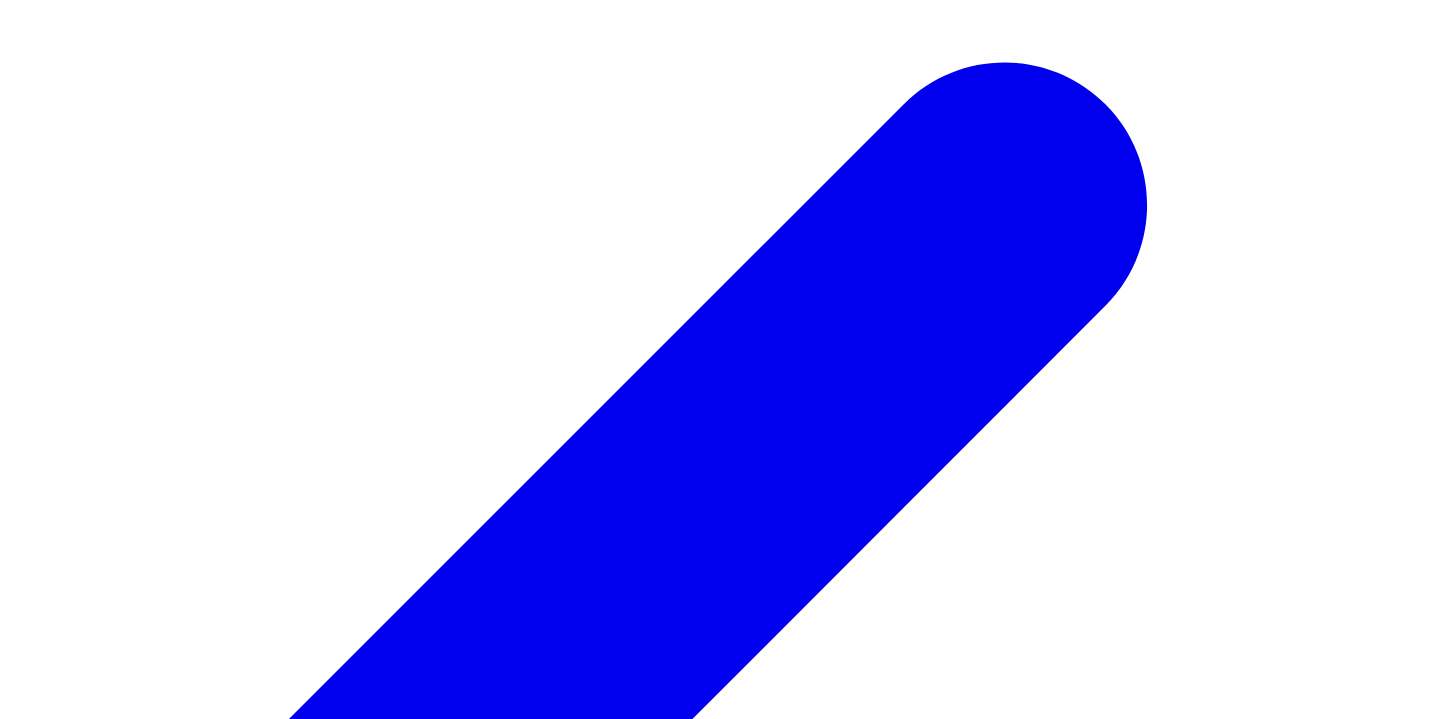 click at bounding box center [268, 2273] 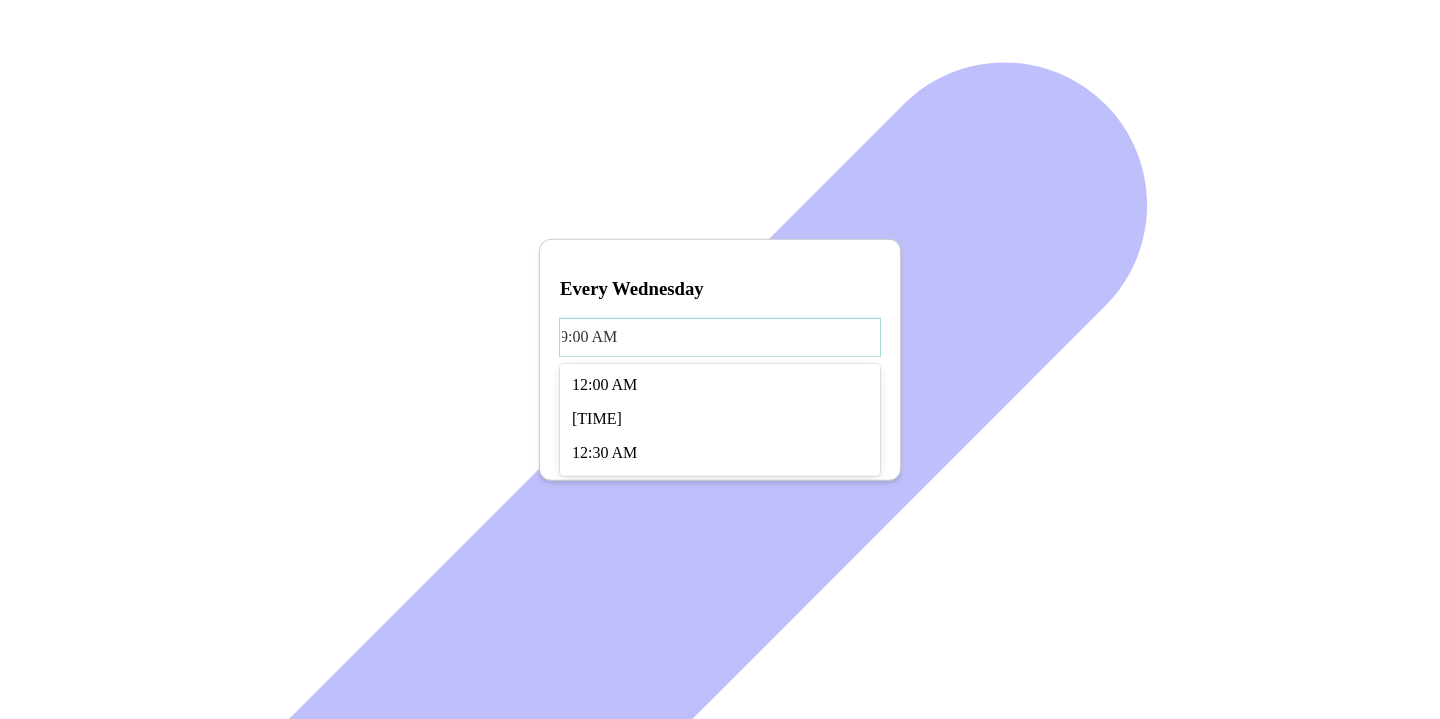 click on "9:00 AM" at bounding box center [720, 337] 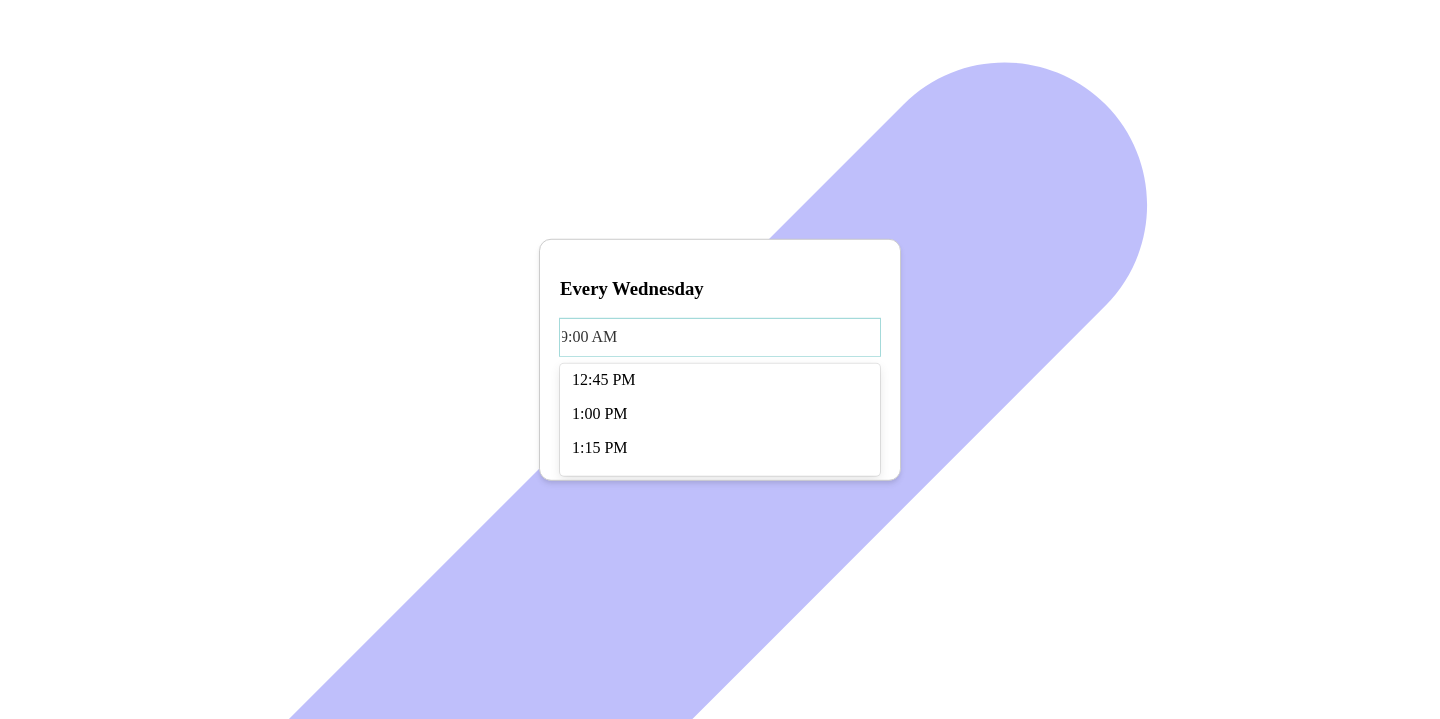scroll, scrollTop: 1748, scrollLeft: 0, axis: vertical 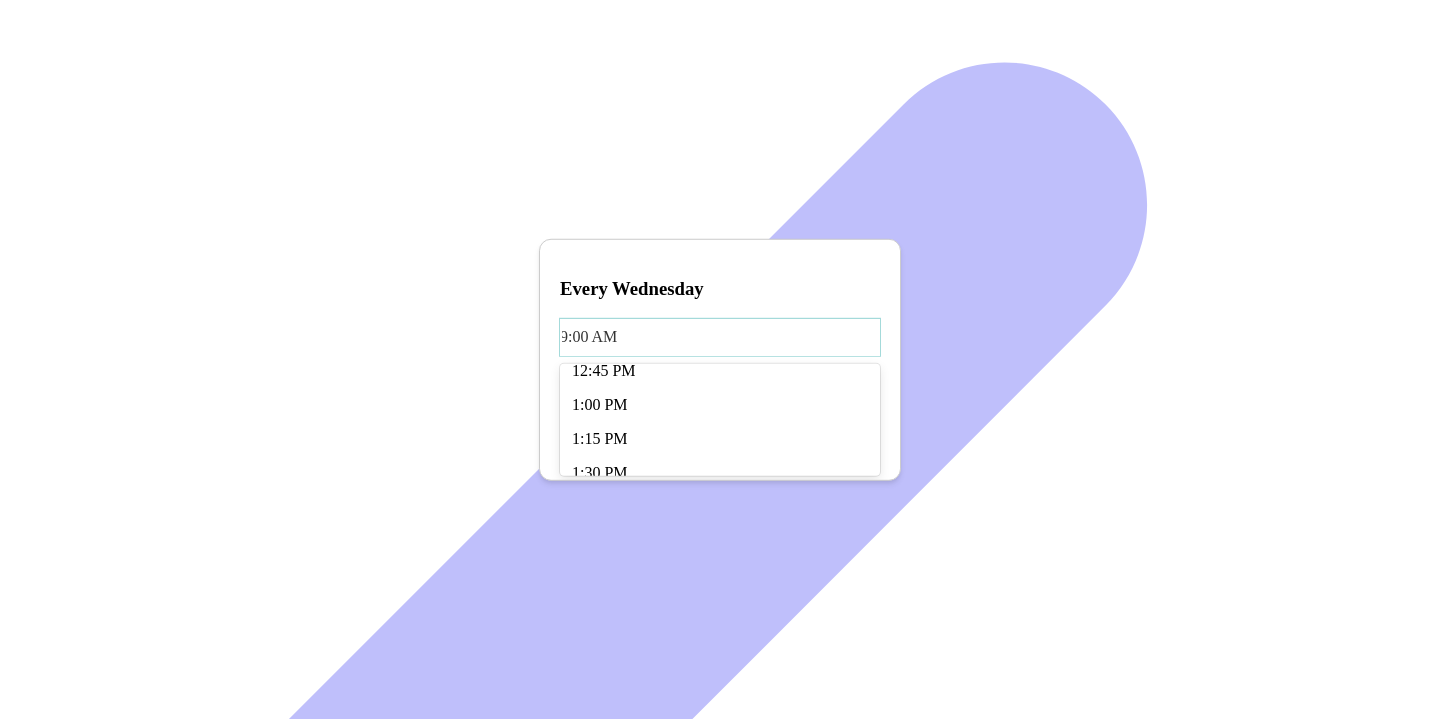 click on "11:00 AM" at bounding box center (720, 133) 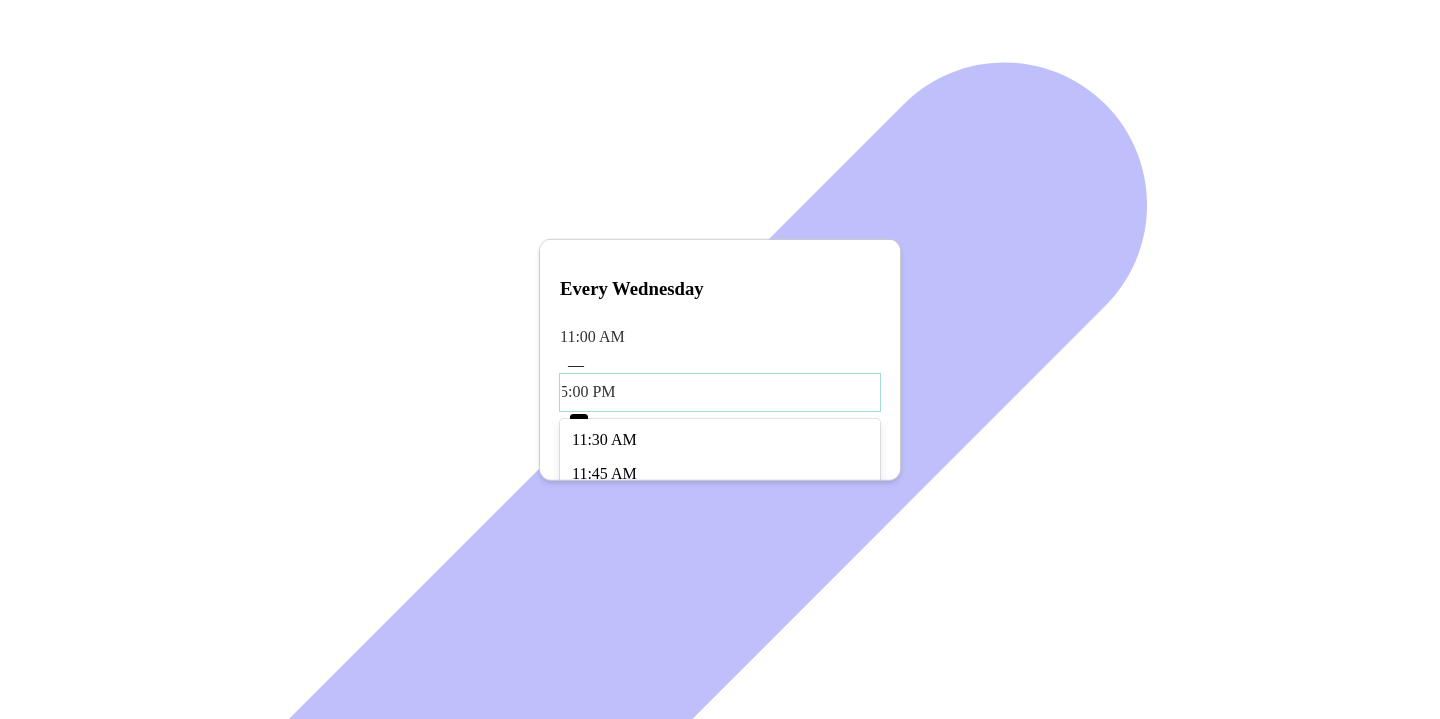 click at bounding box center [718, 337] 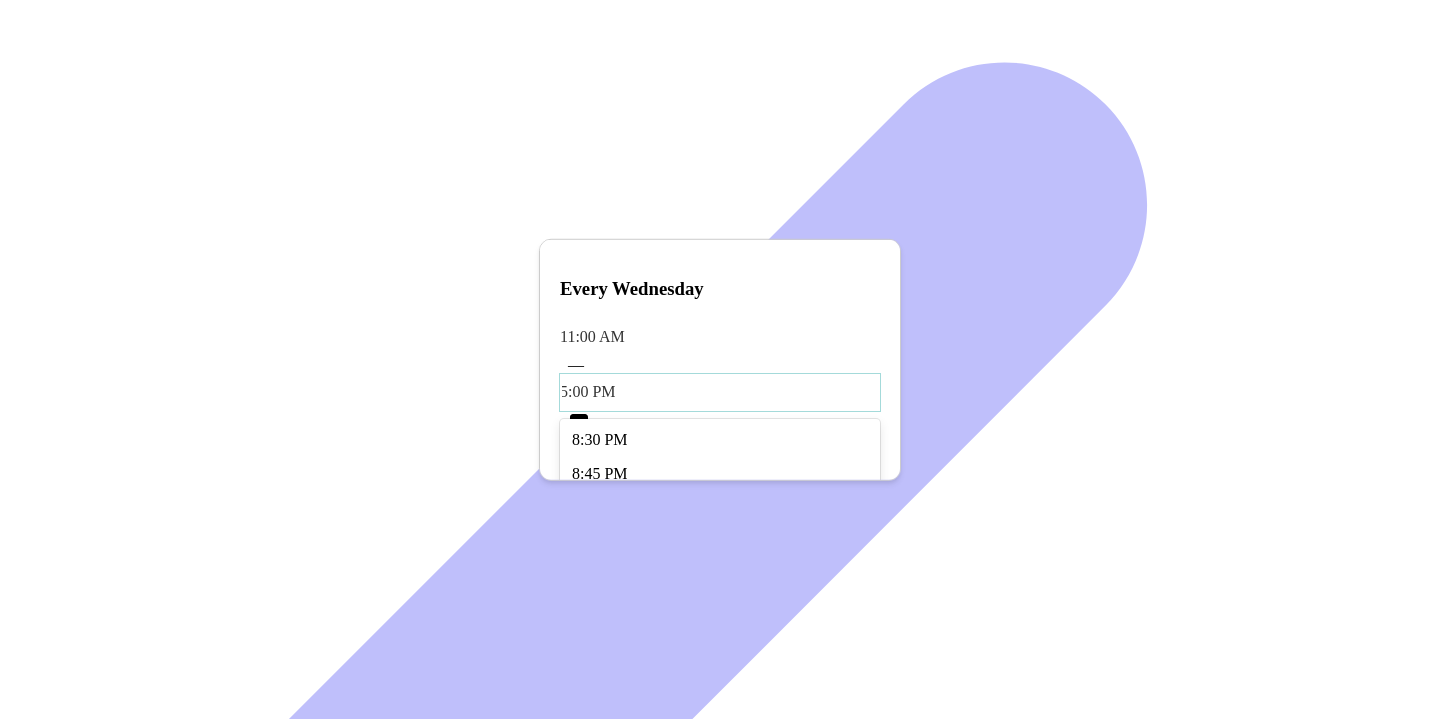scroll, scrollTop: 1235, scrollLeft: 0, axis: vertical 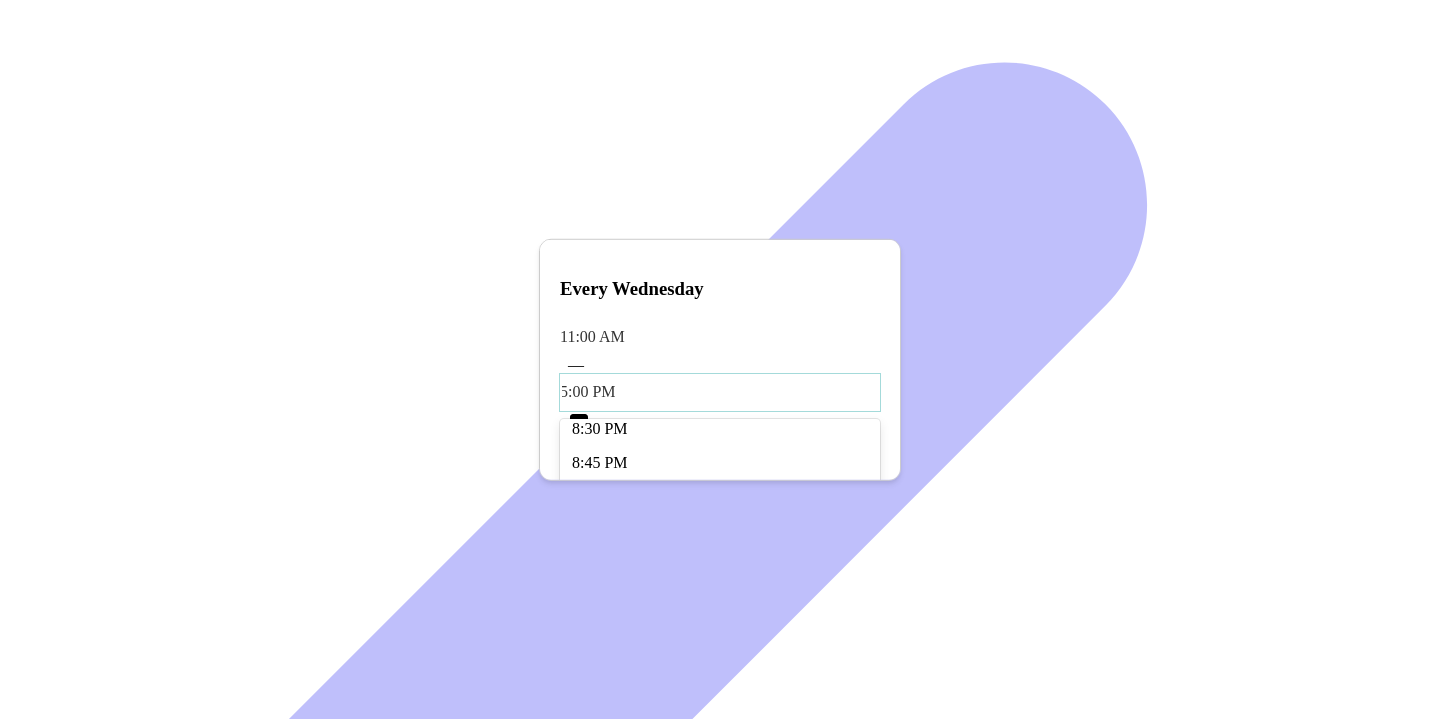 click on "7:00 PM" at bounding box center (720, 225) 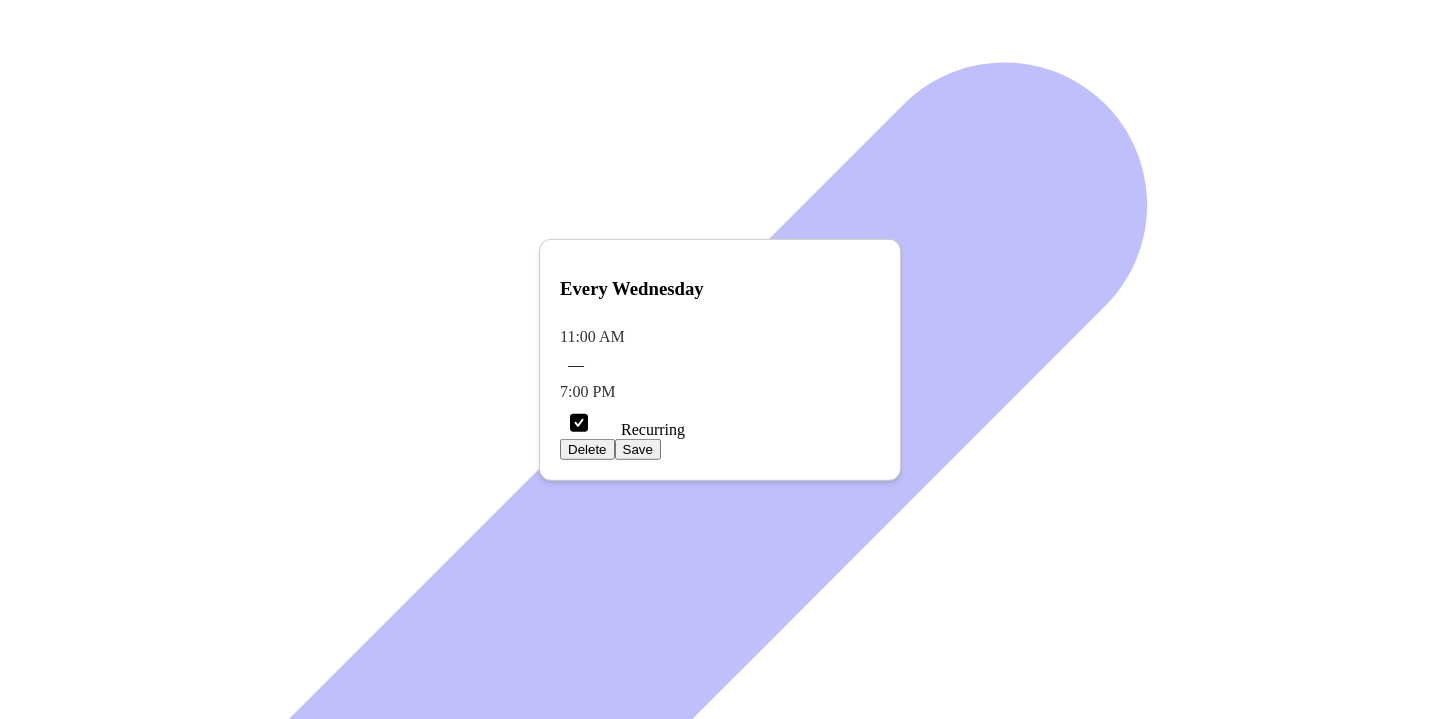 click on "Save" at bounding box center [638, 449] 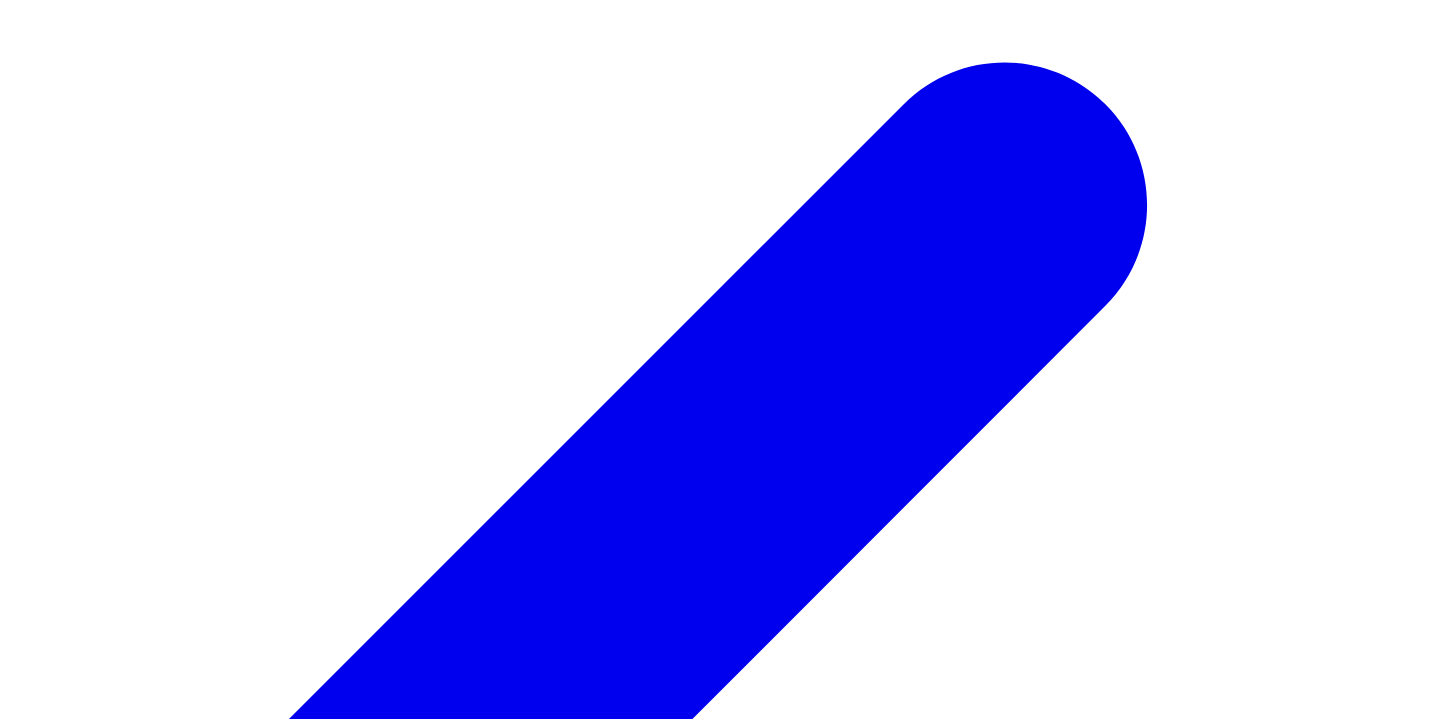 click at bounding box center [358, 2273] 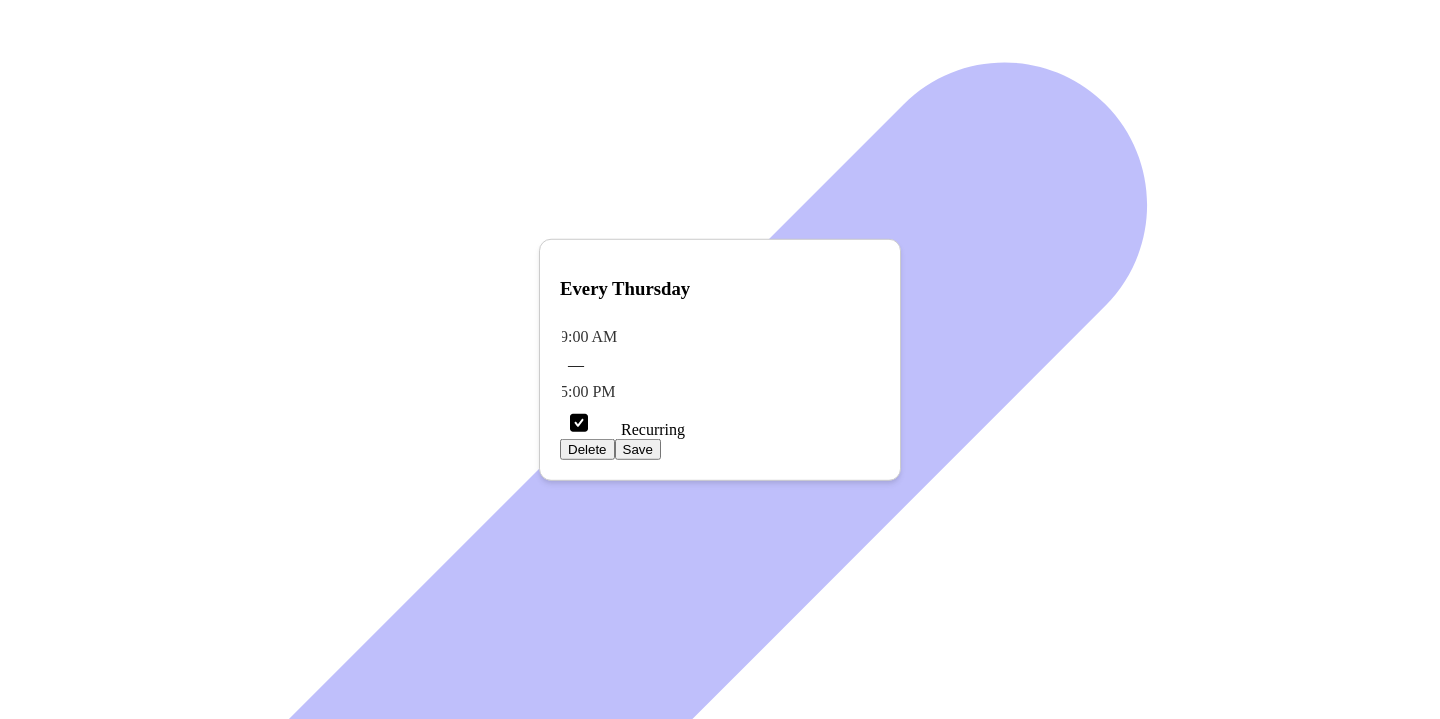 click on "9:00 AM" at bounding box center (720, 337) 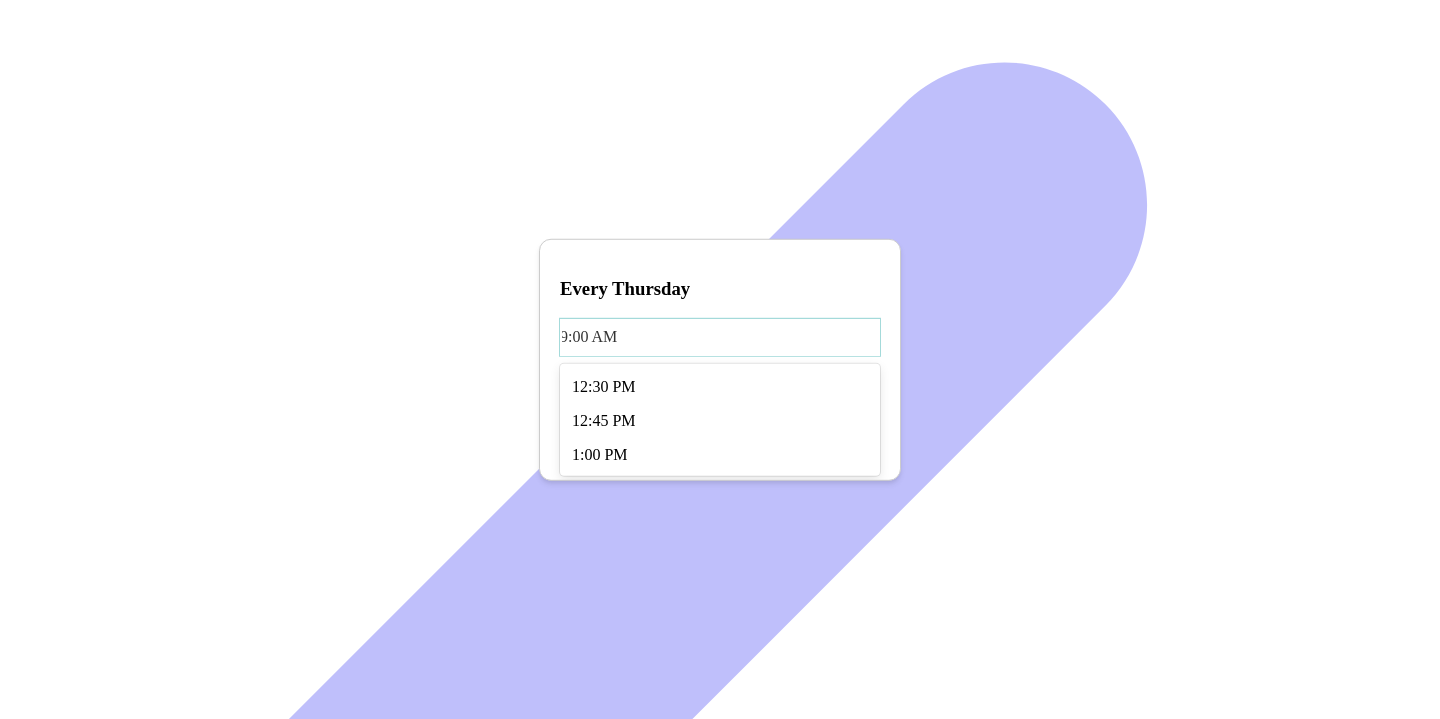 scroll, scrollTop: 1722, scrollLeft: 0, axis: vertical 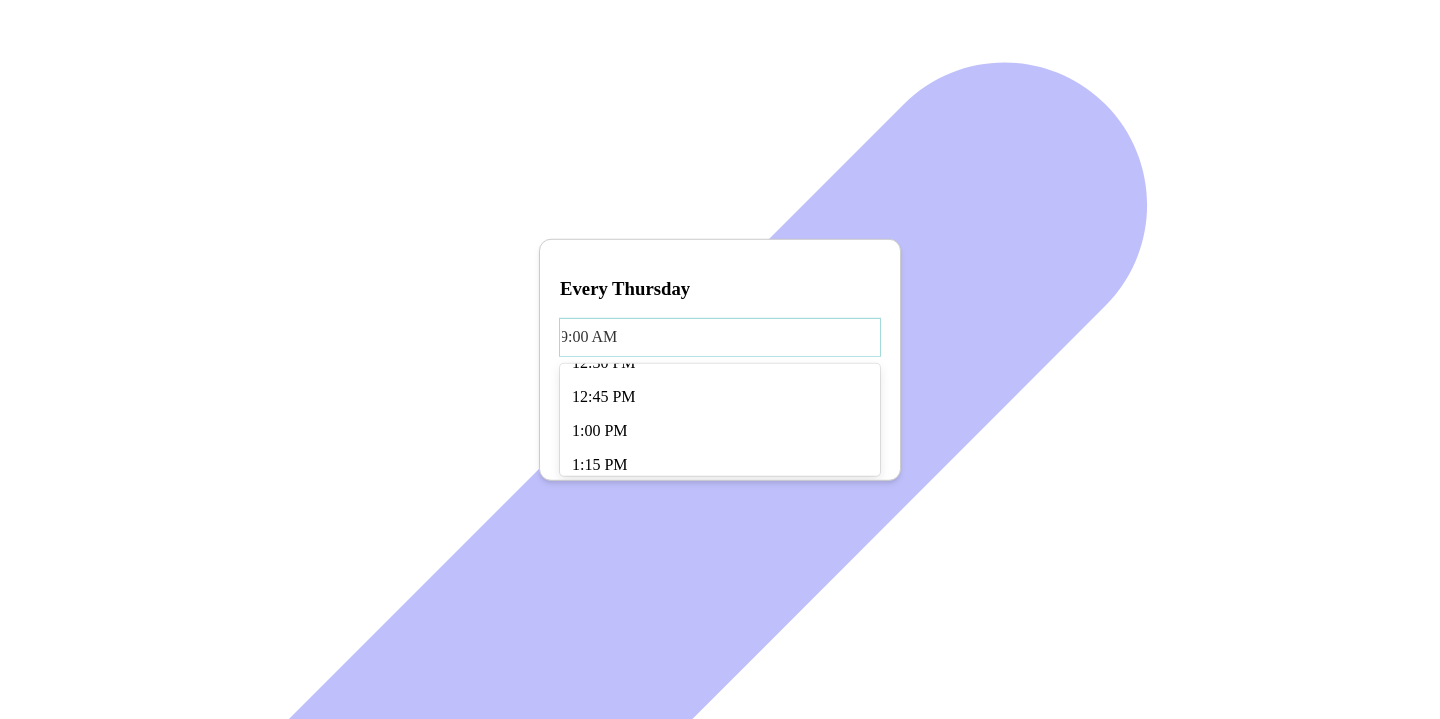 click on "11:00 AM" at bounding box center [720, 159] 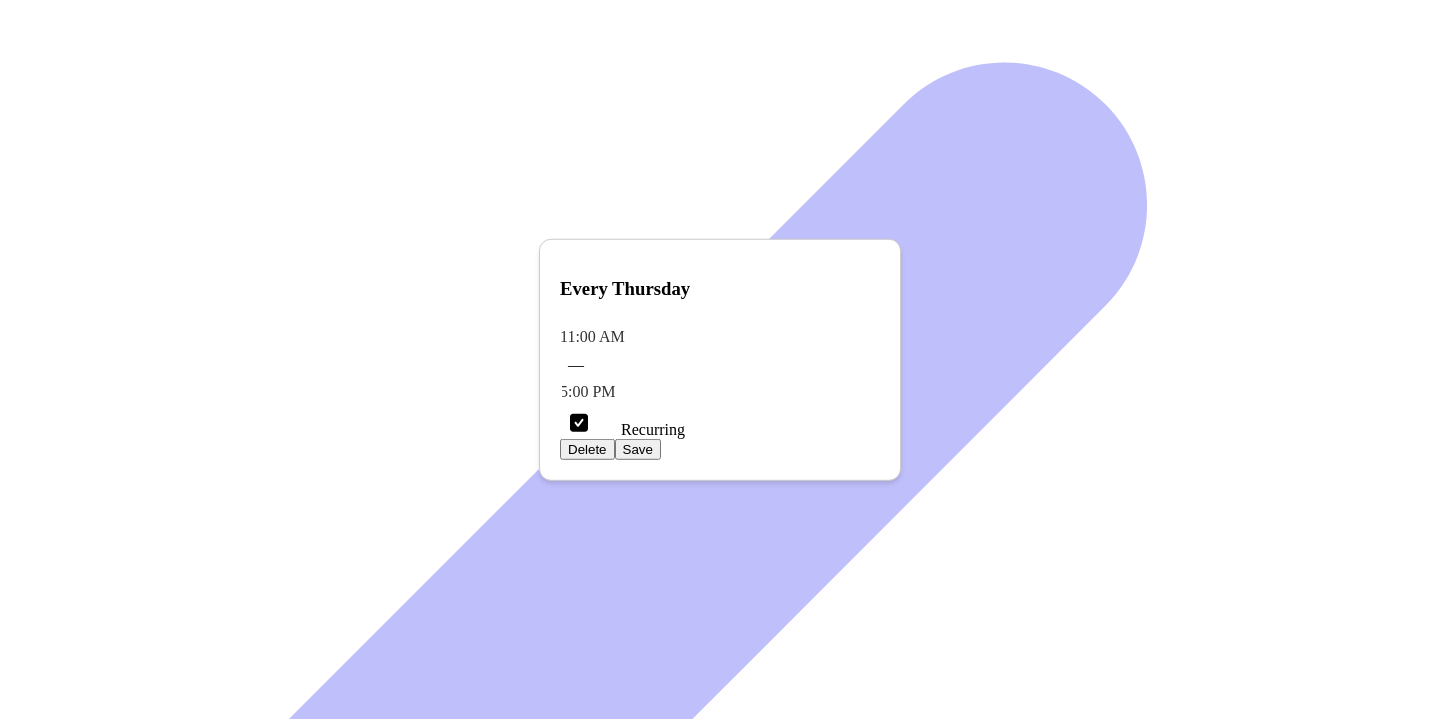click on "5:00 PM" at bounding box center (720, 337) 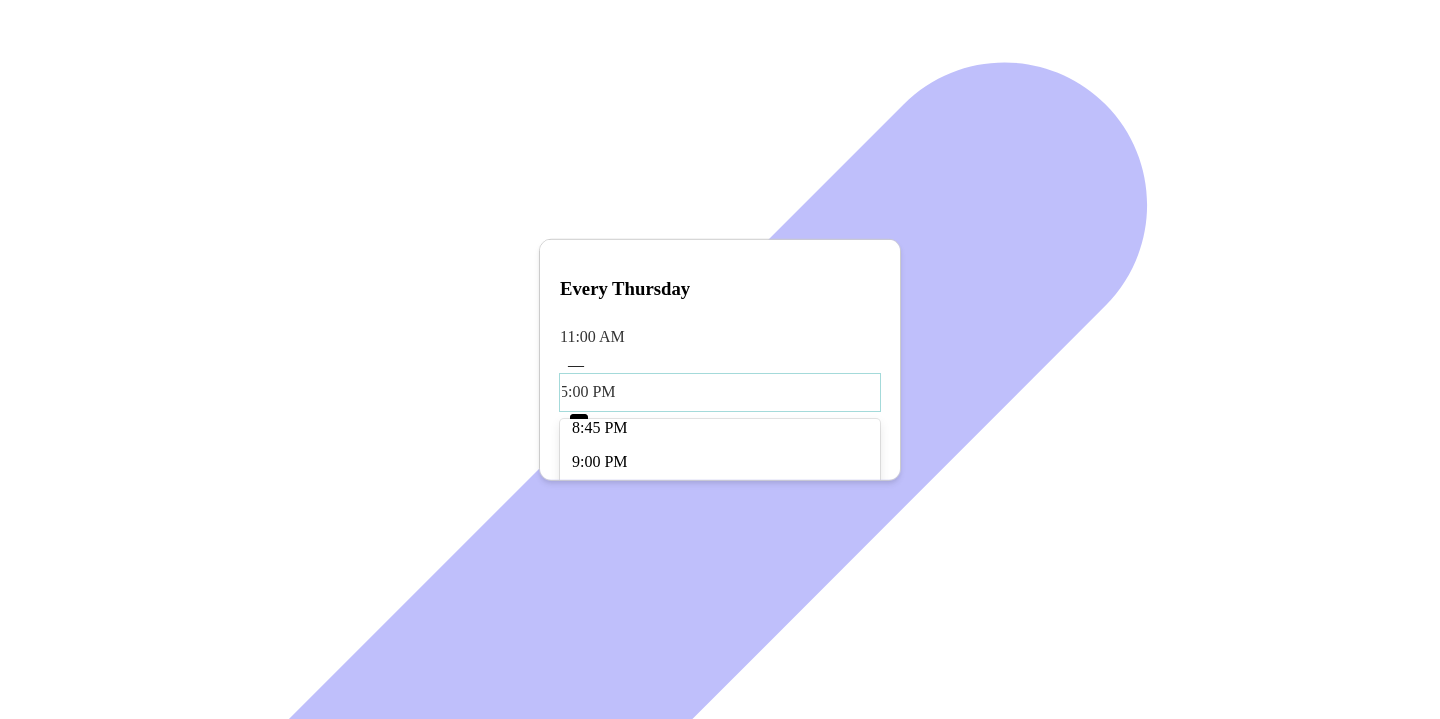 scroll, scrollTop: 1229, scrollLeft: 0, axis: vertical 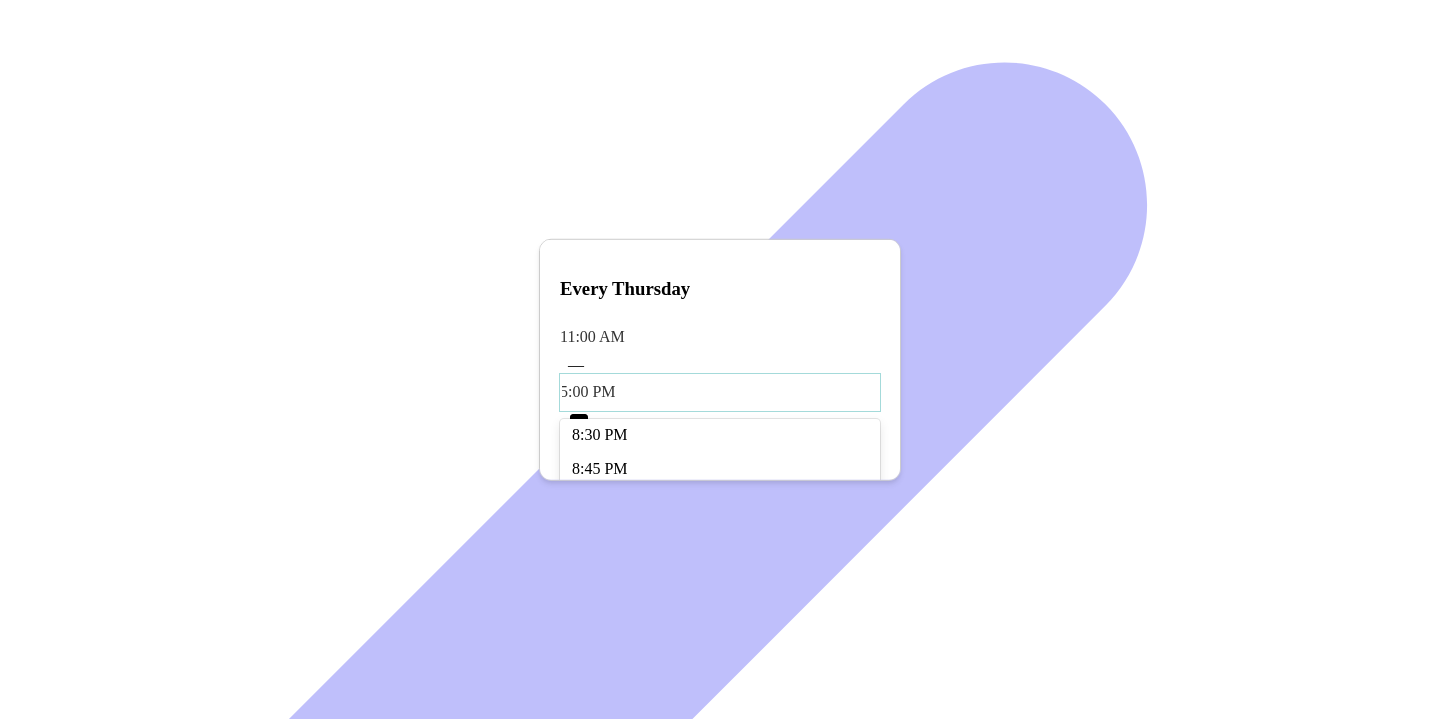 click on "7:00 PM" at bounding box center [720, 231] 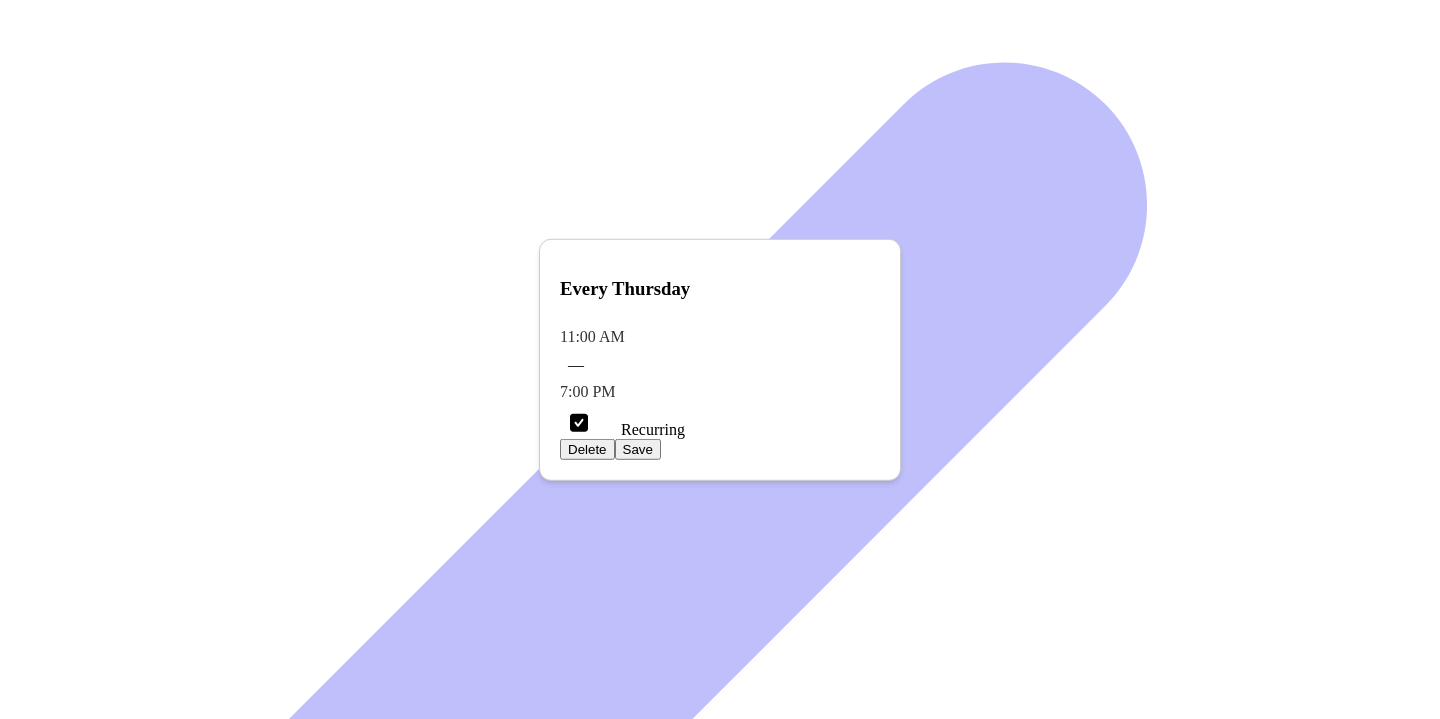 click on "Save" at bounding box center (638, 449) 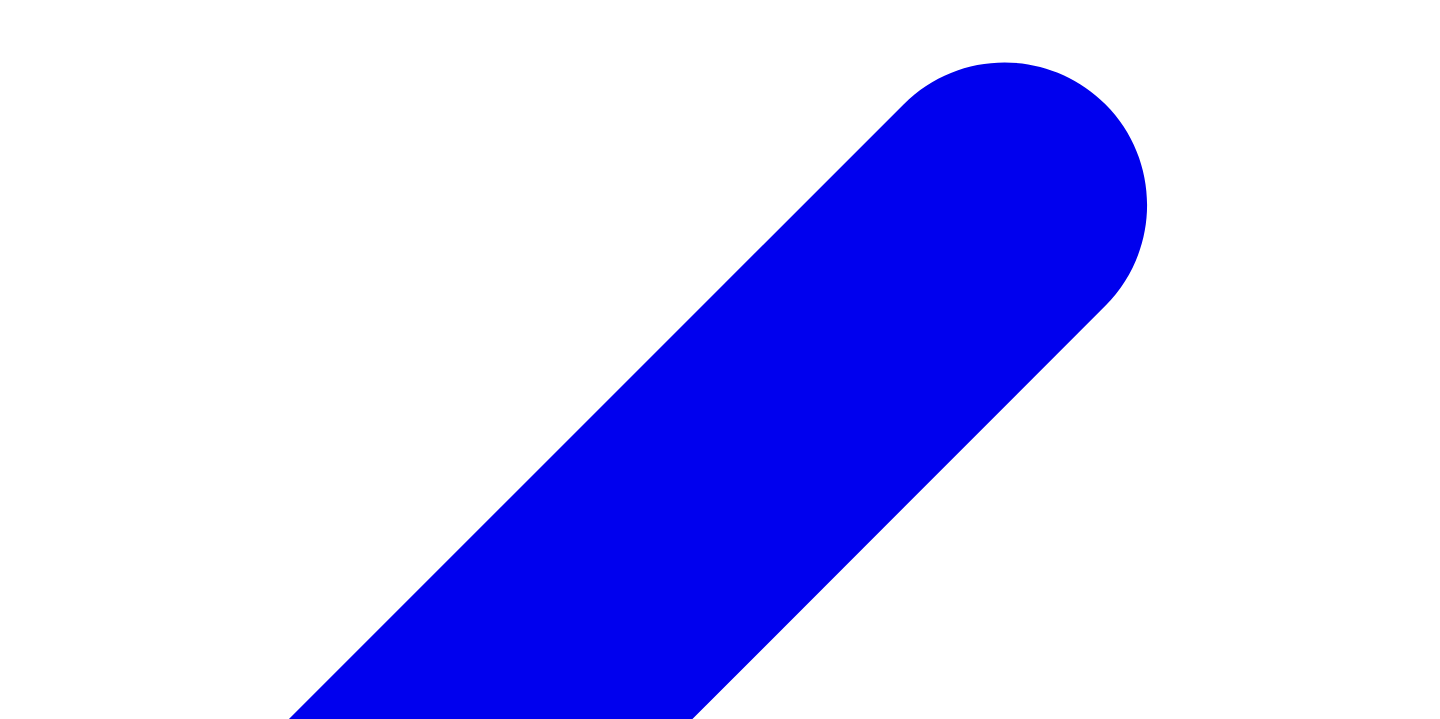 click at bounding box center [447, 2273] 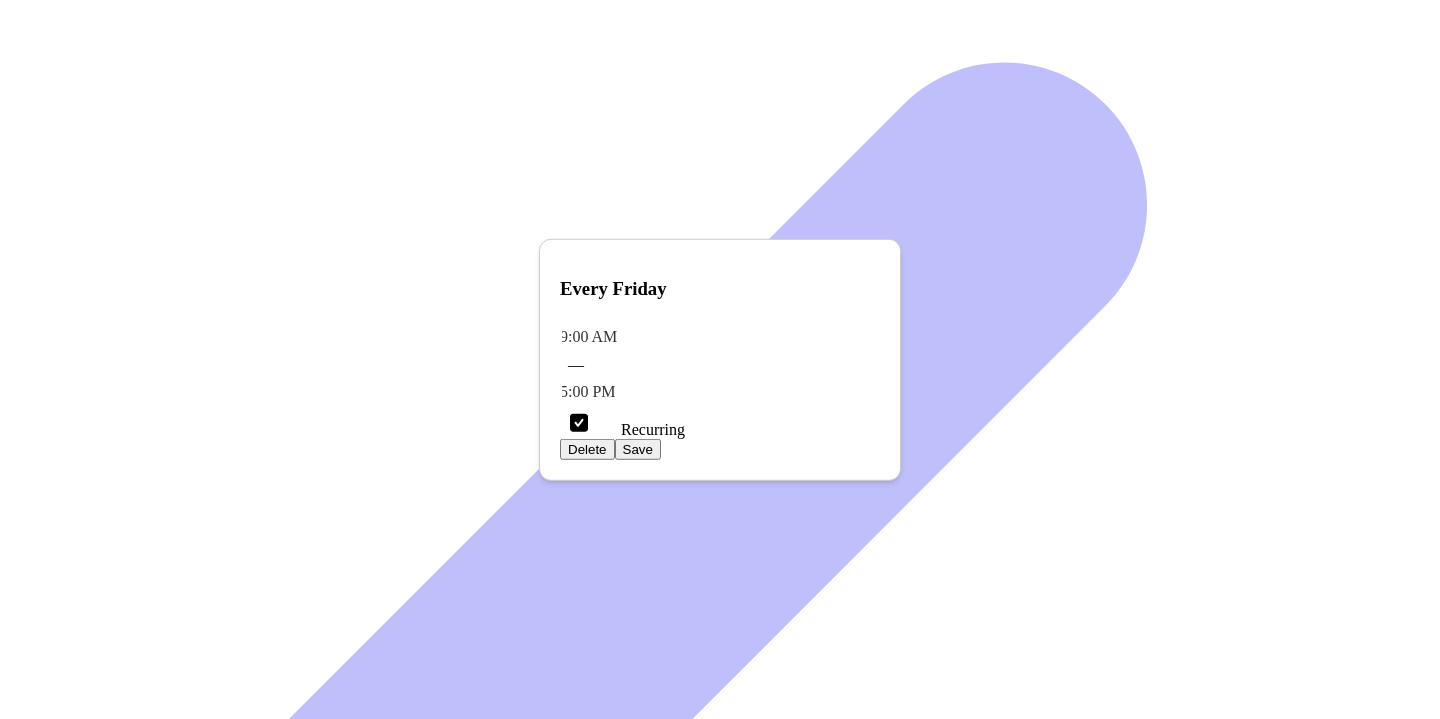 click on "9:00 AM" at bounding box center [720, 337] 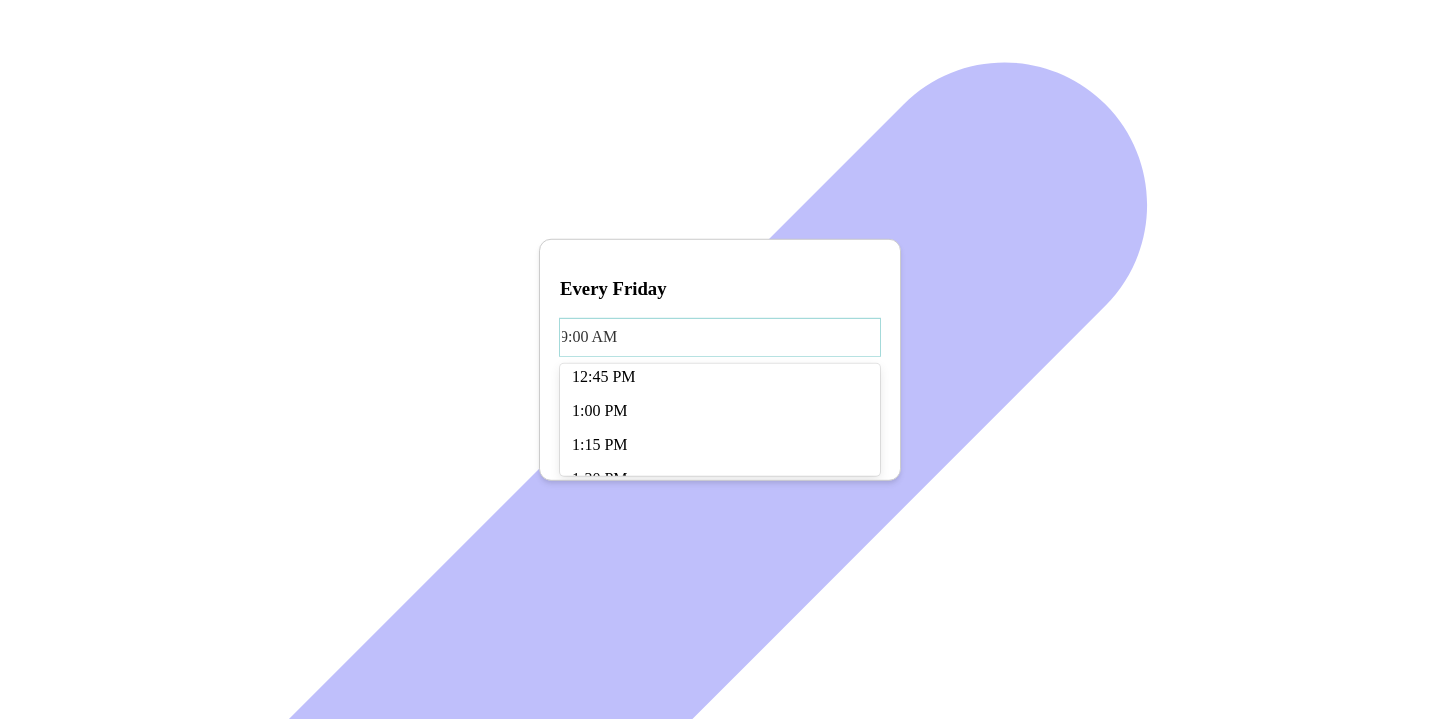scroll, scrollTop: 1748, scrollLeft: 0, axis: vertical 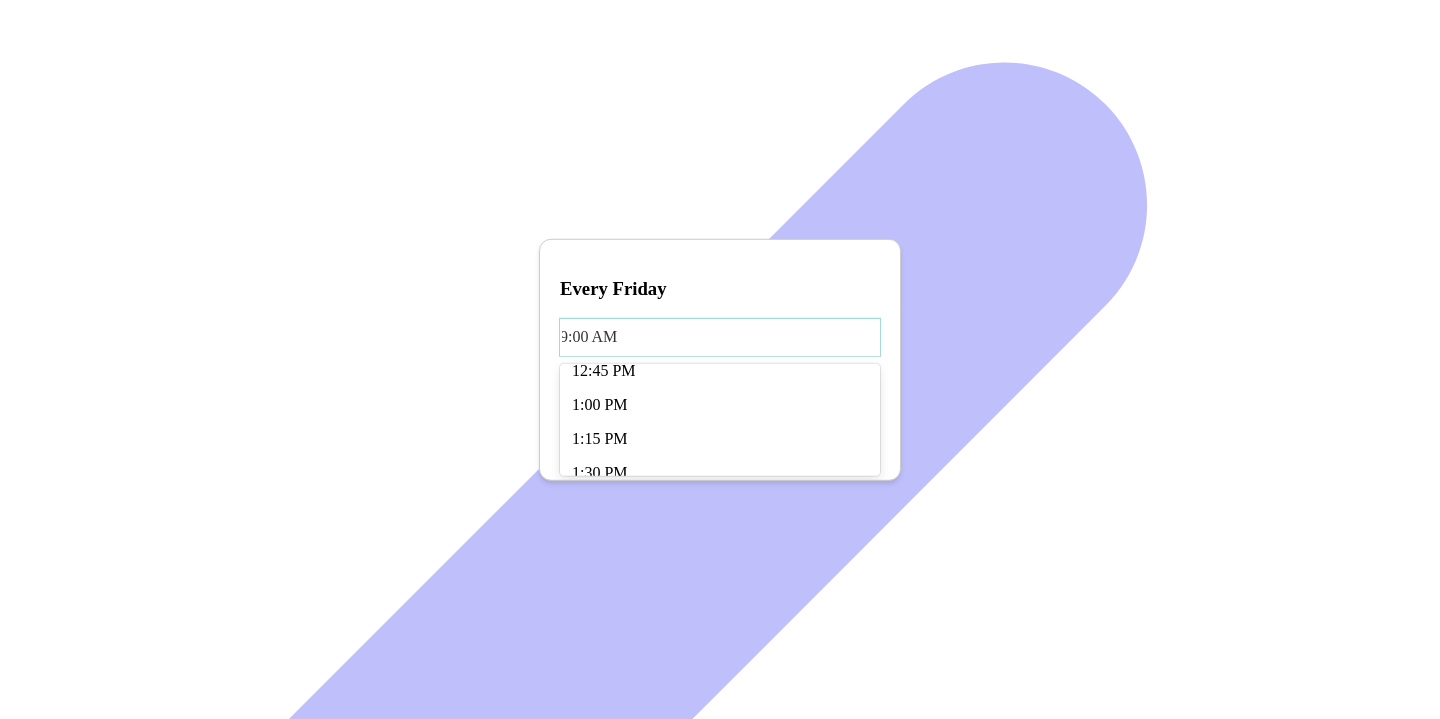 click on "11:00 AM" at bounding box center [720, 133] 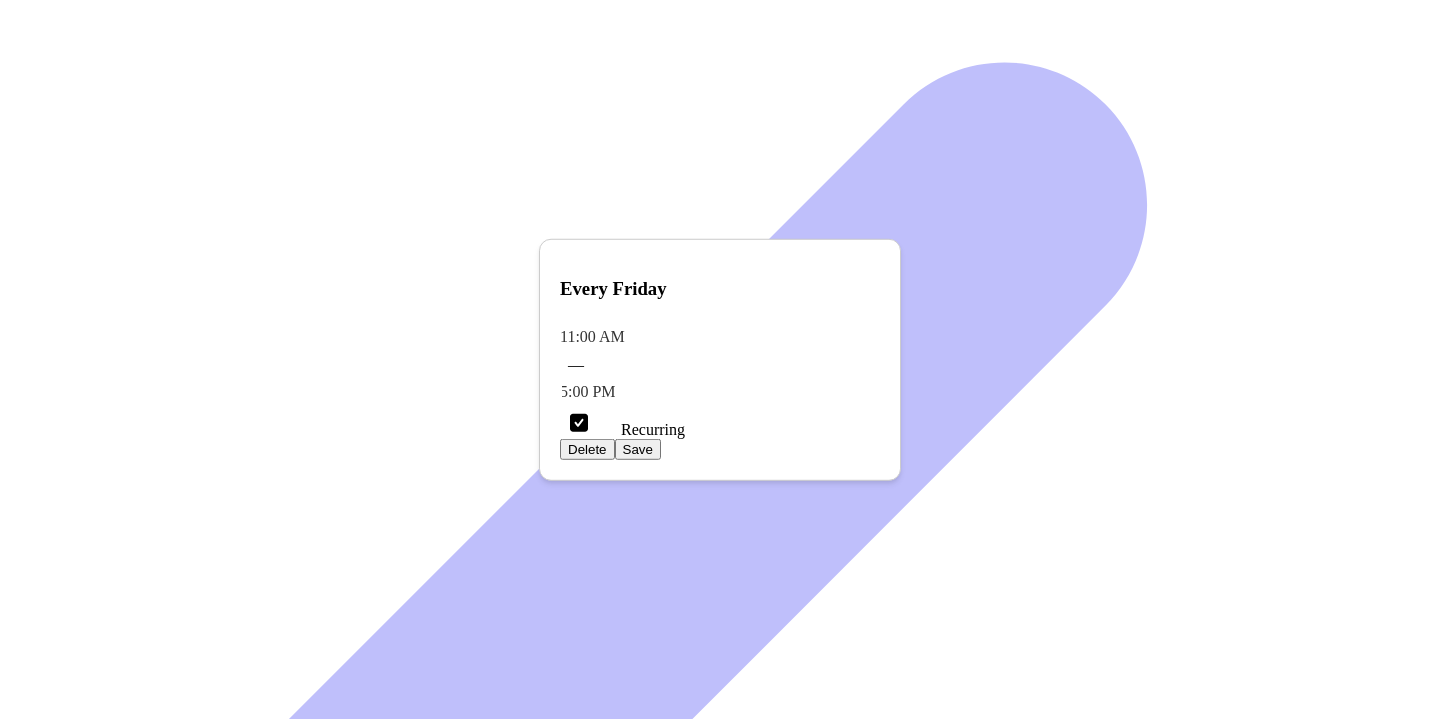 click on "5:00 PM" at bounding box center (720, 337) 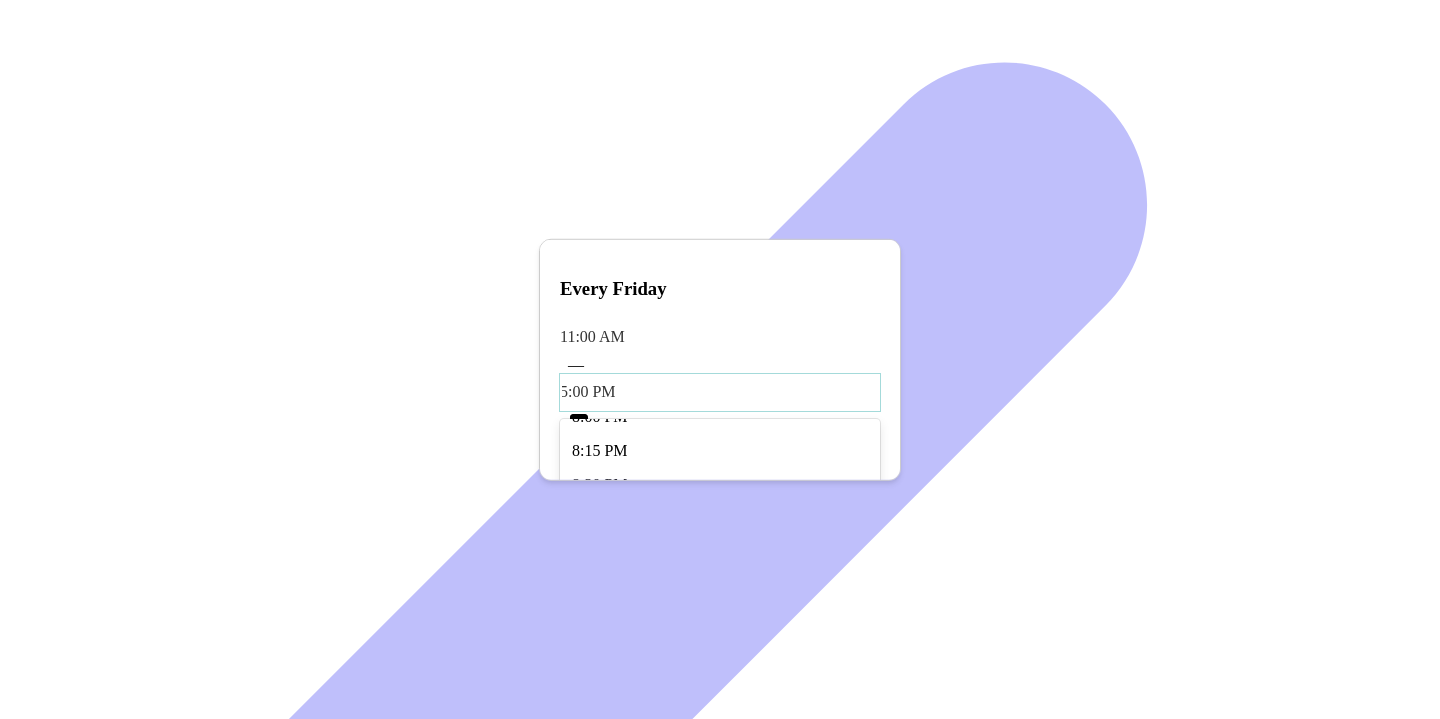 scroll, scrollTop: 1180, scrollLeft: 0, axis: vertical 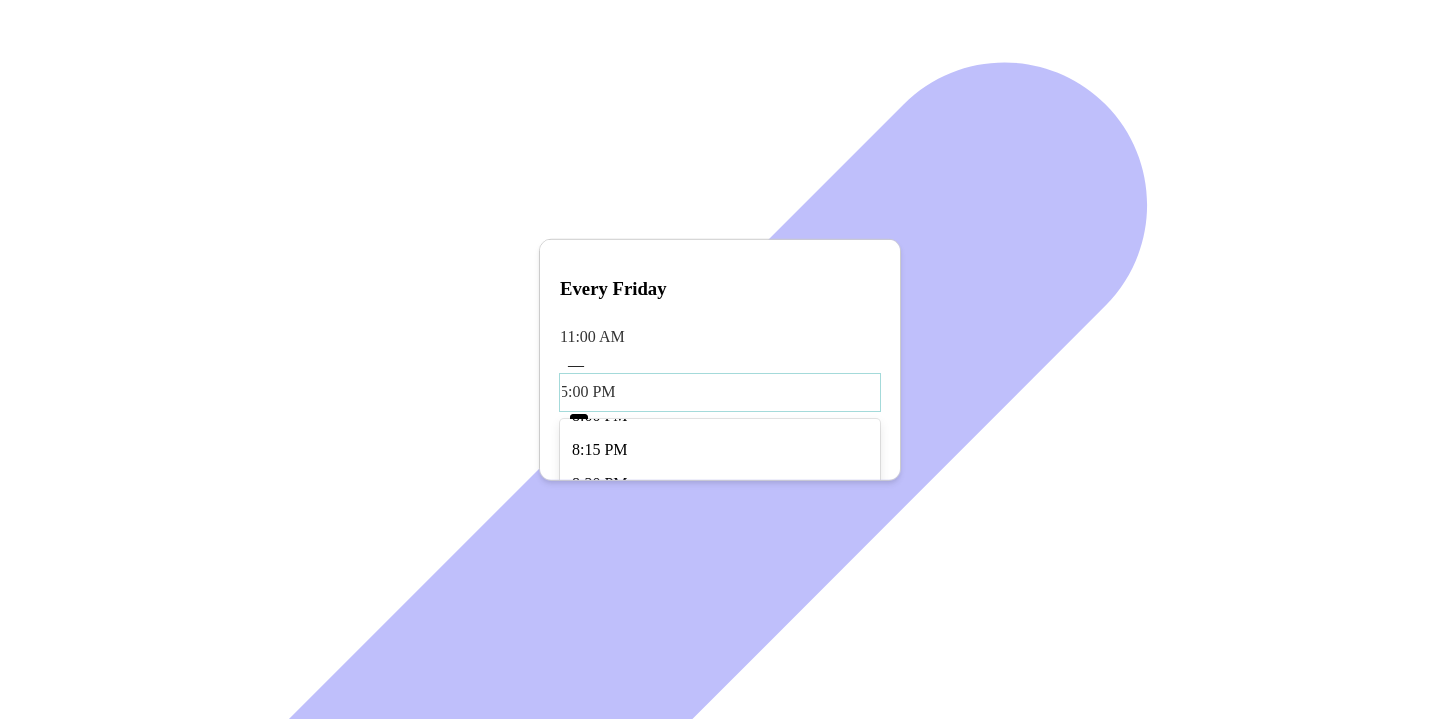 click on "7:00 PM" at bounding box center [720, 280] 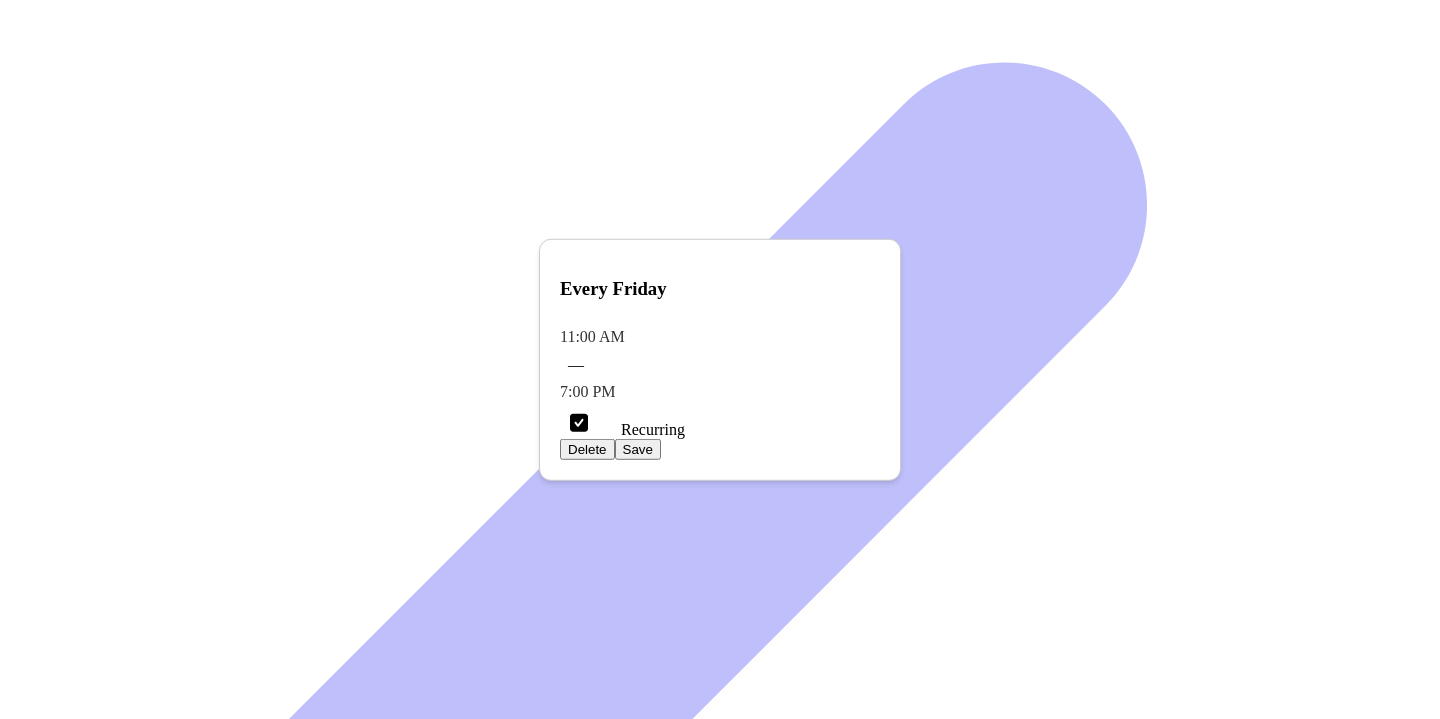 click on "Save" at bounding box center (638, 449) 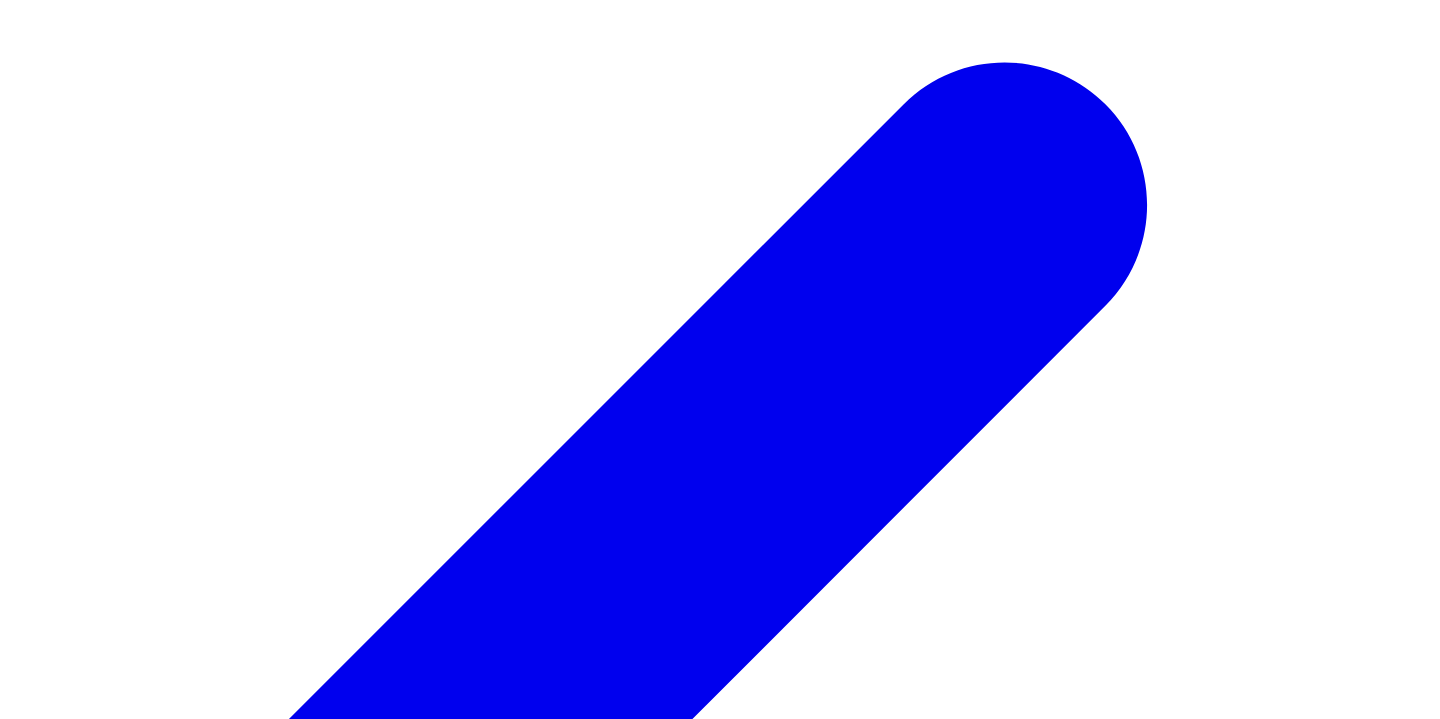 scroll, scrollTop: 1206, scrollLeft: 0, axis: vertical 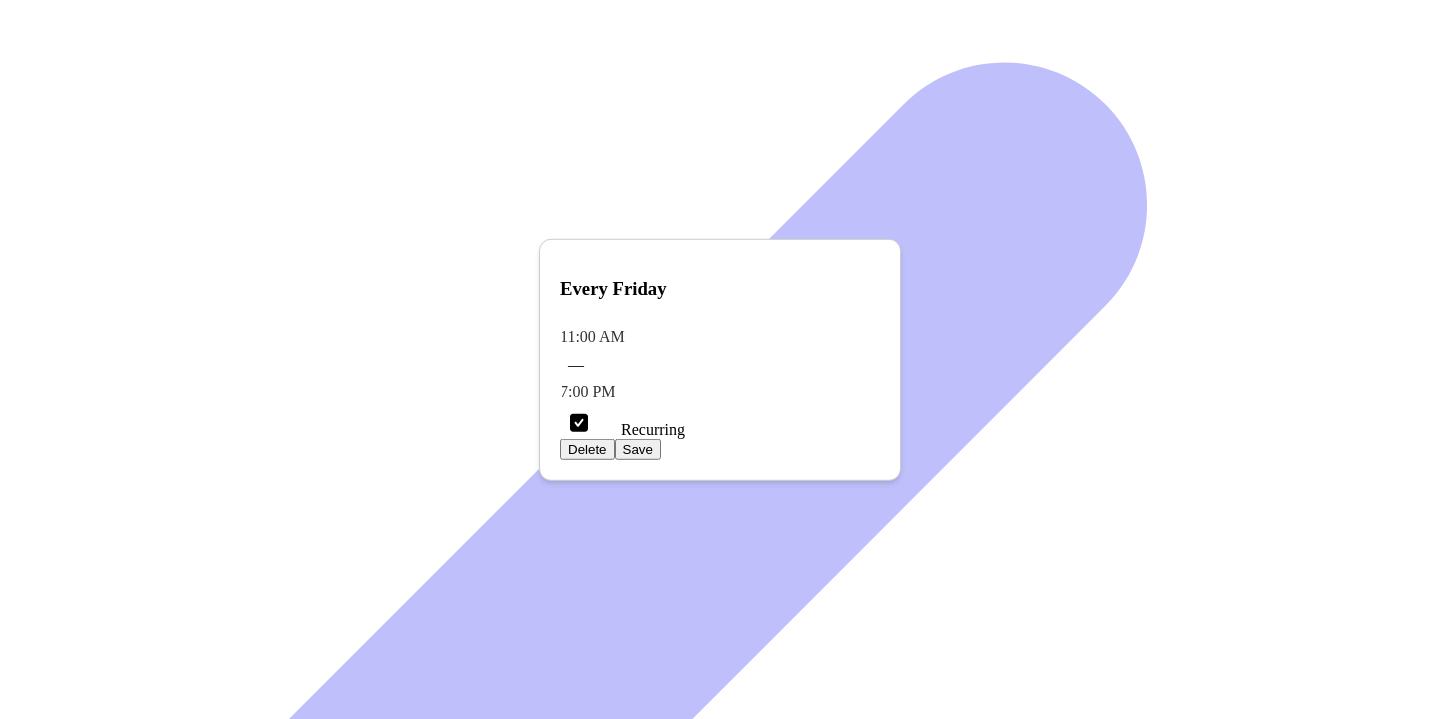 click on "Save" at bounding box center (638, 449) 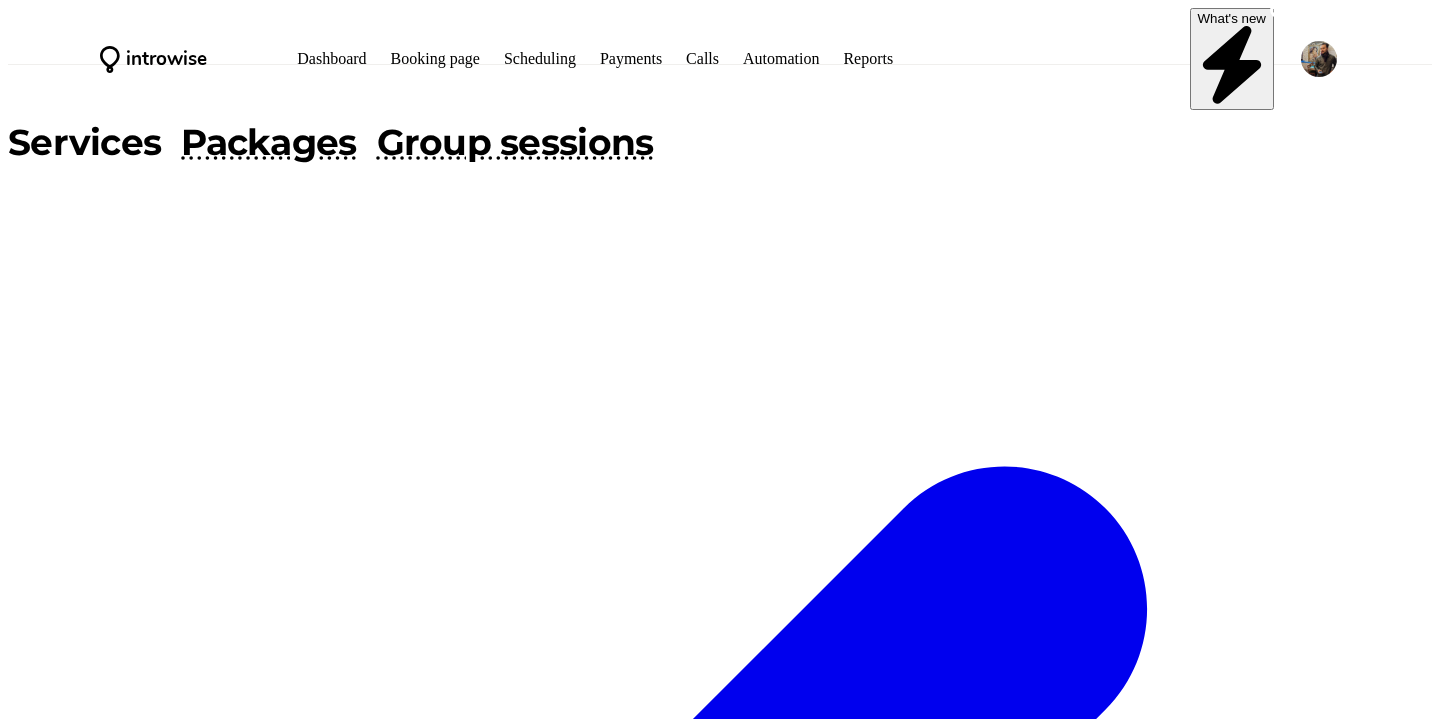 scroll, scrollTop: 0, scrollLeft: 0, axis: both 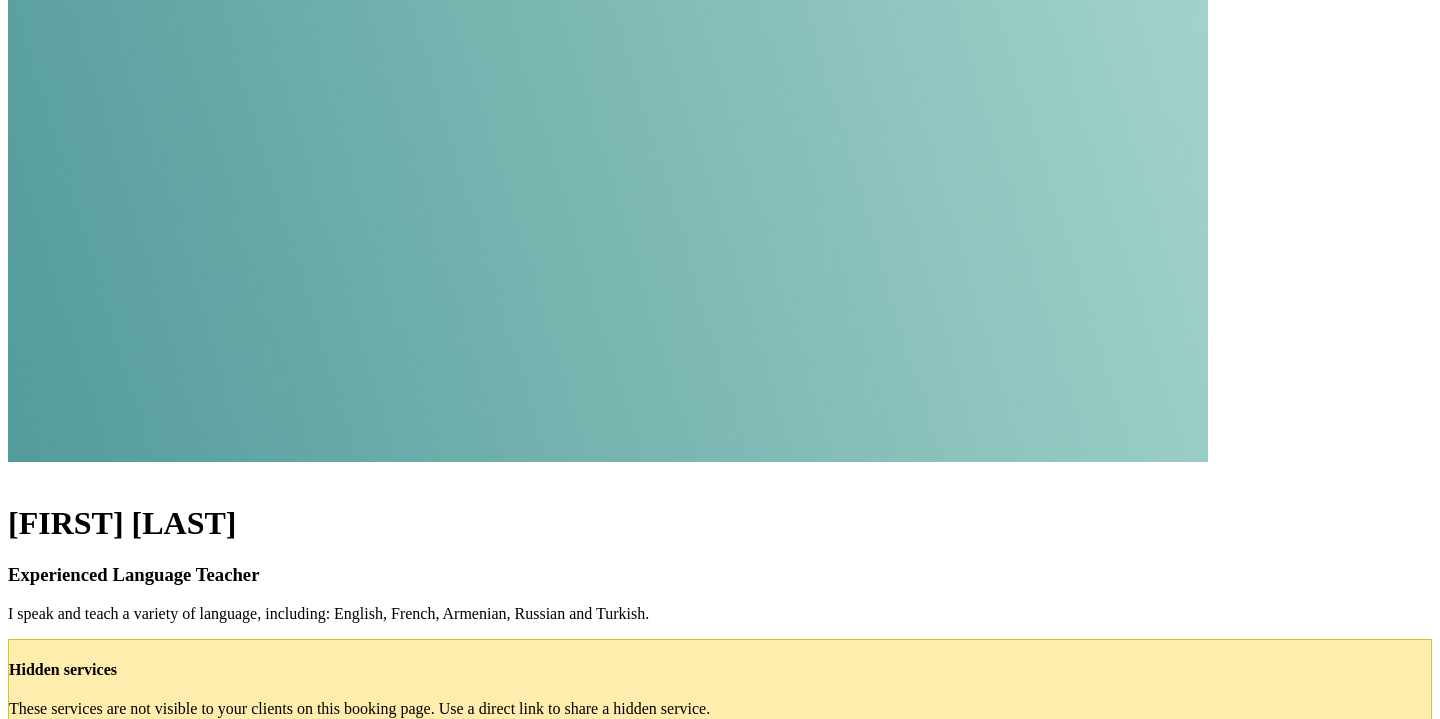 click on "Private Lesson" at bounding box center (96, 742) 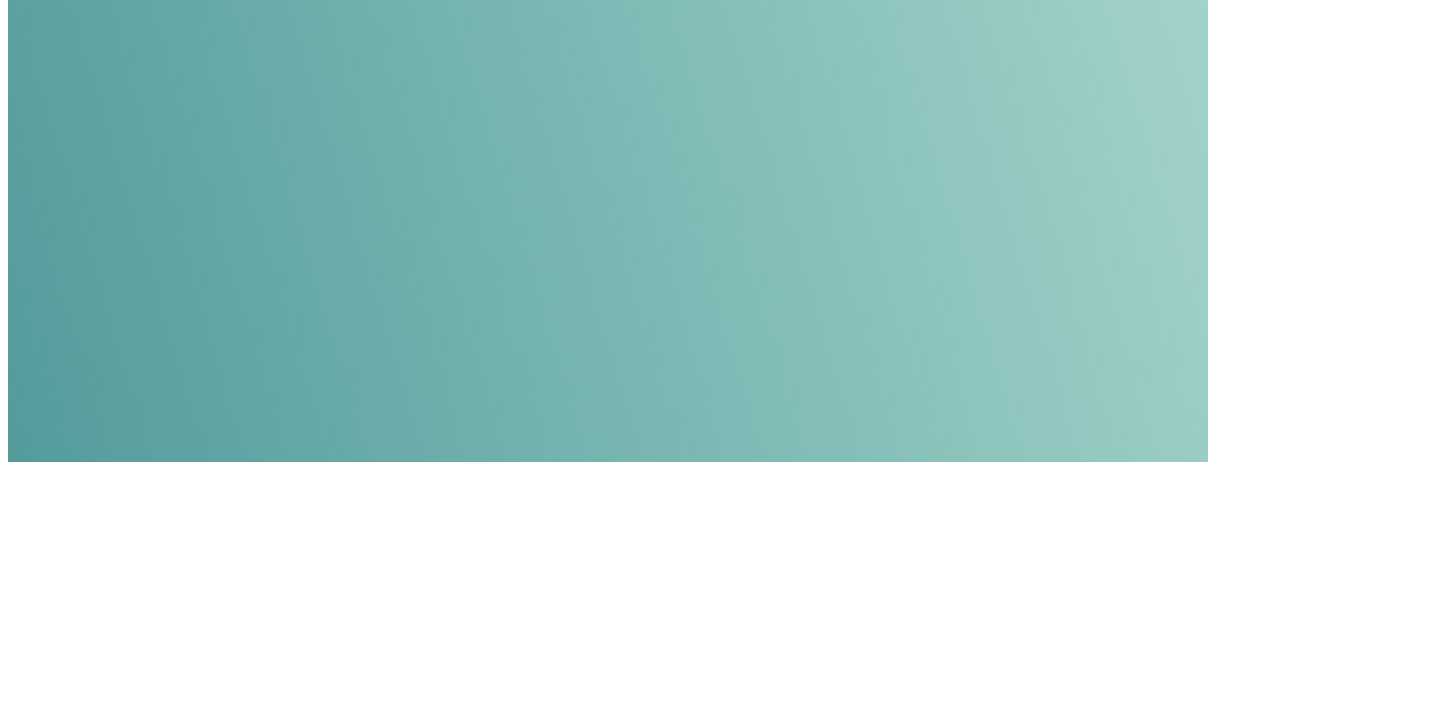 scroll, scrollTop: 75, scrollLeft: 0, axis: vertical 